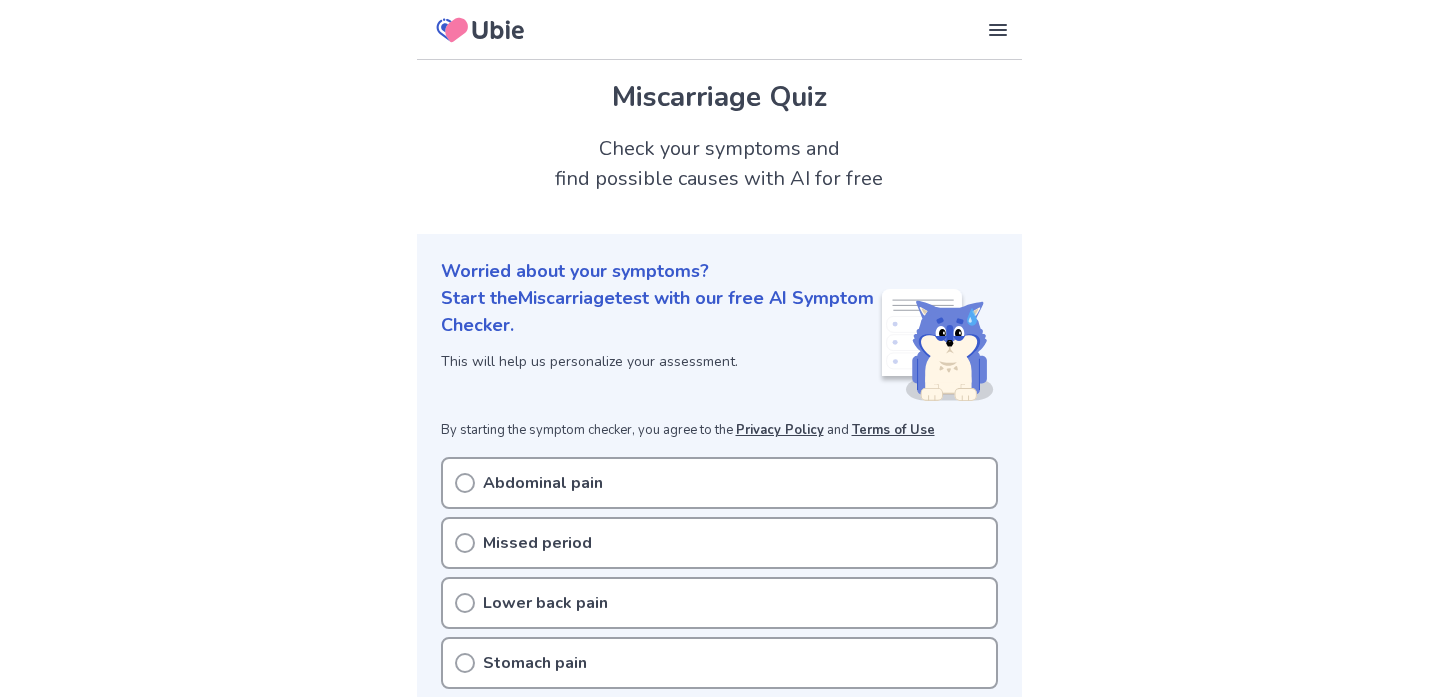 scroll, scrollTop: 0, scrollLeft: 0, axis: both 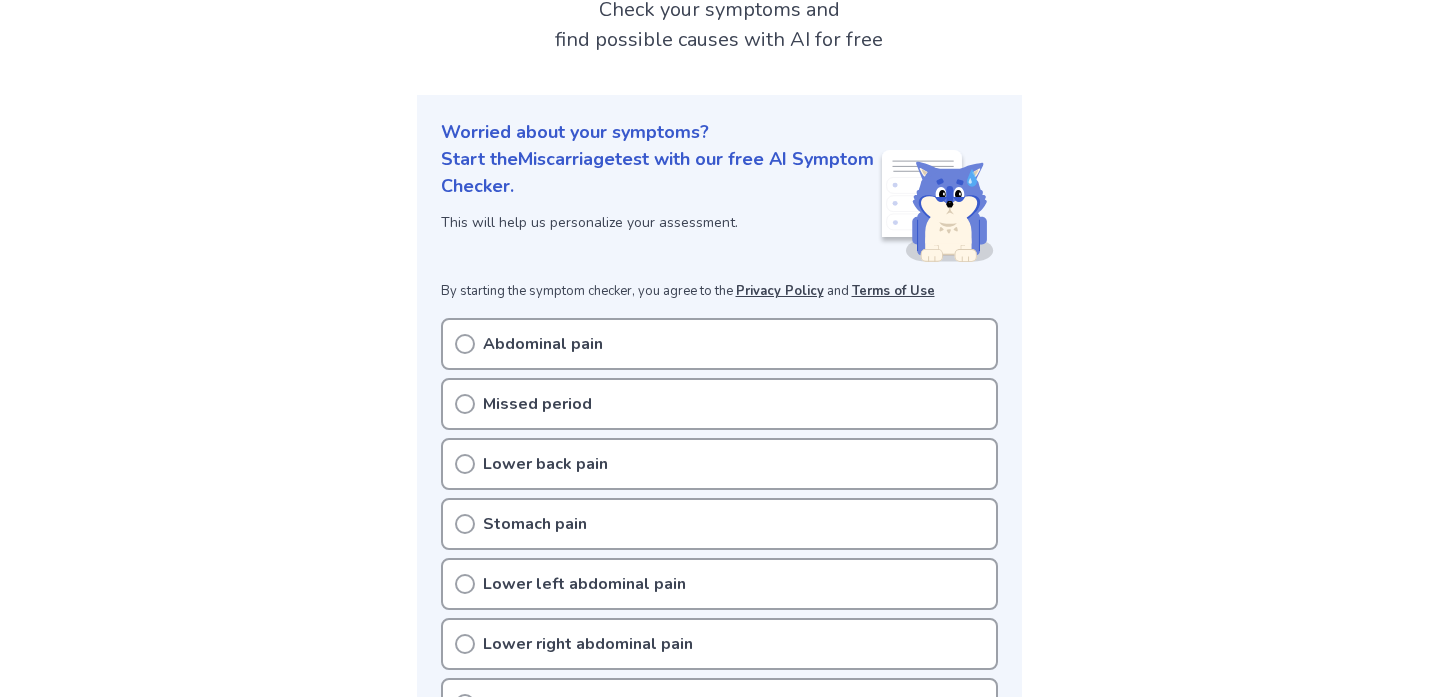click on "Abdominal pain" at bounding box center (719, 344) 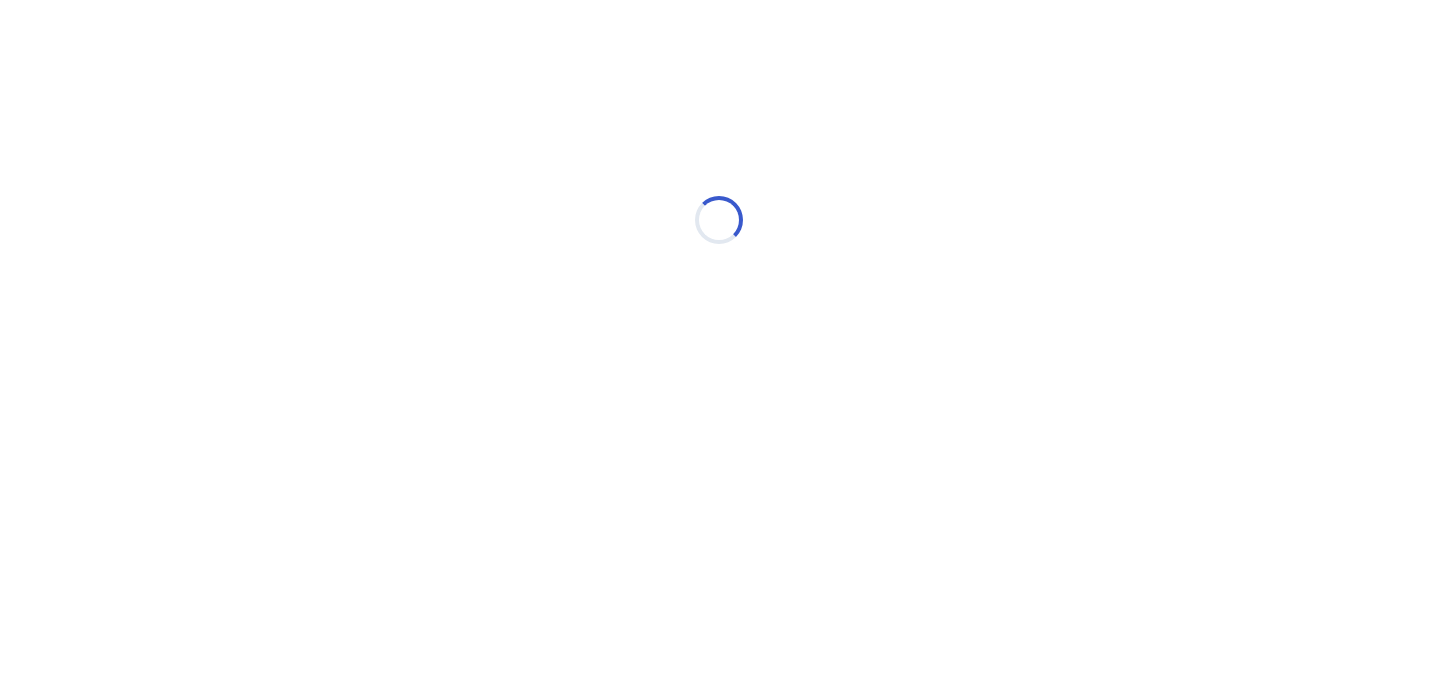 scroll, scrollTop: 0, scrollLeft: 0, axis: both 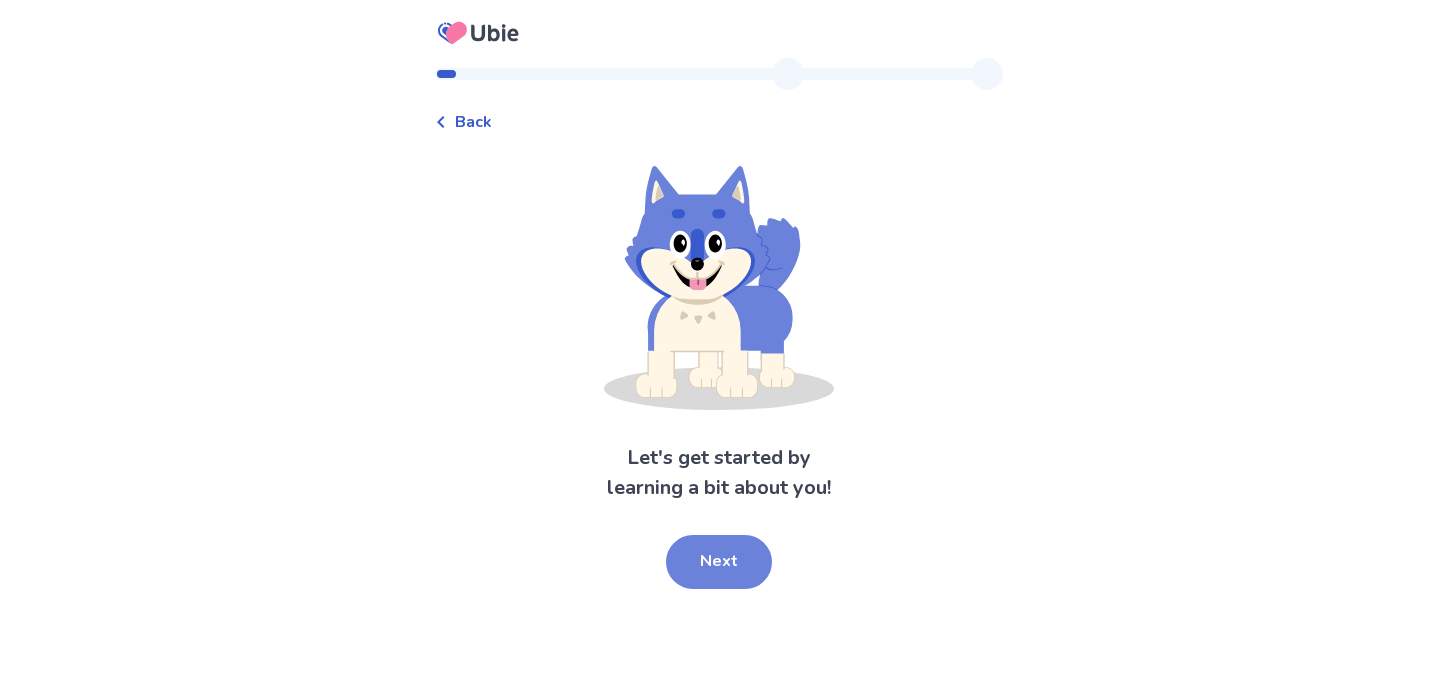 click on "Next" at bounding box center [719, 562] 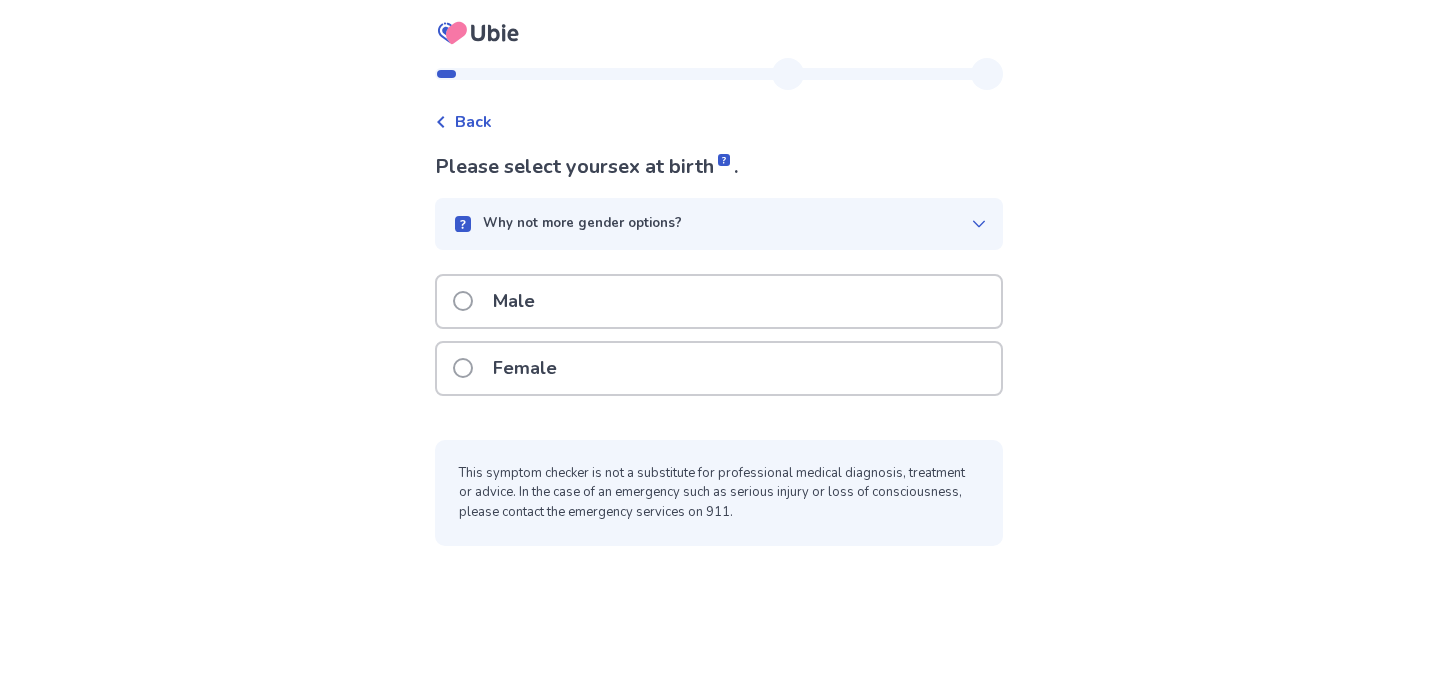click on "Female" at bounding box center [719, 368] 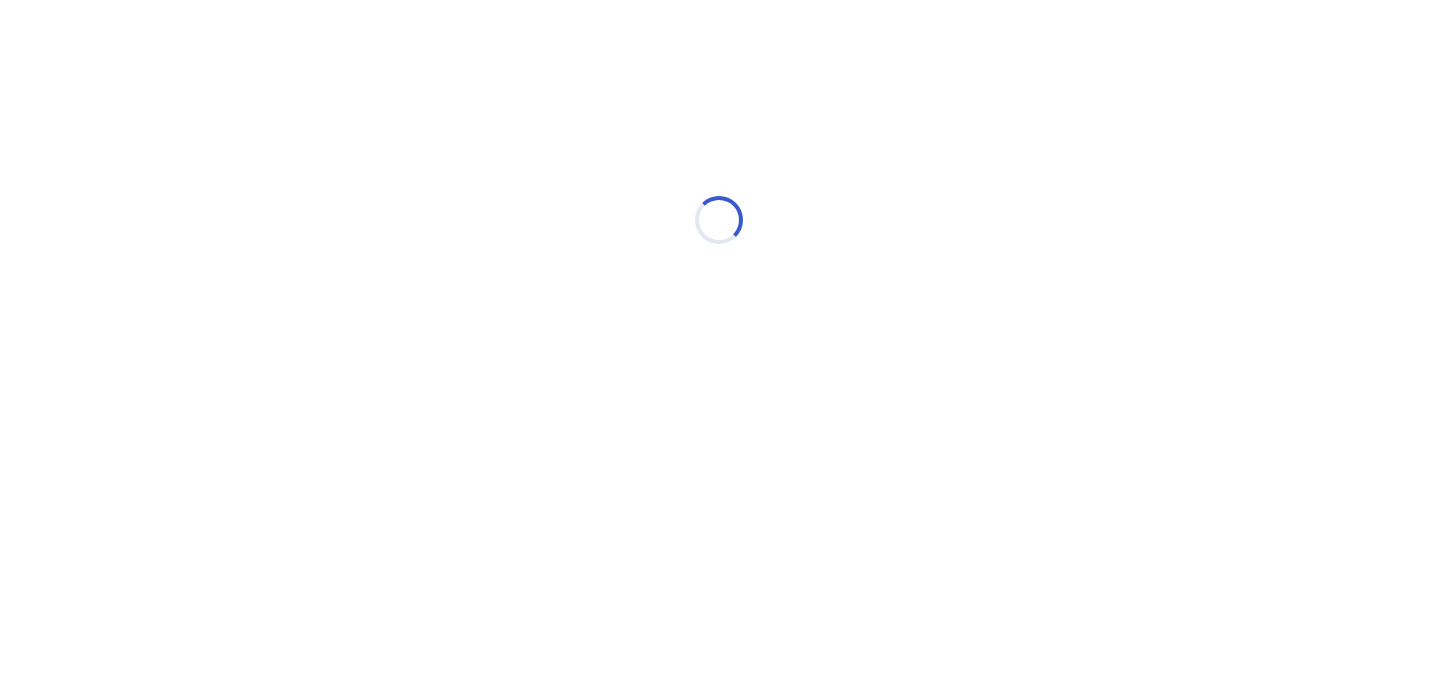 click on "Loading..." at bounding box center (719, 220) 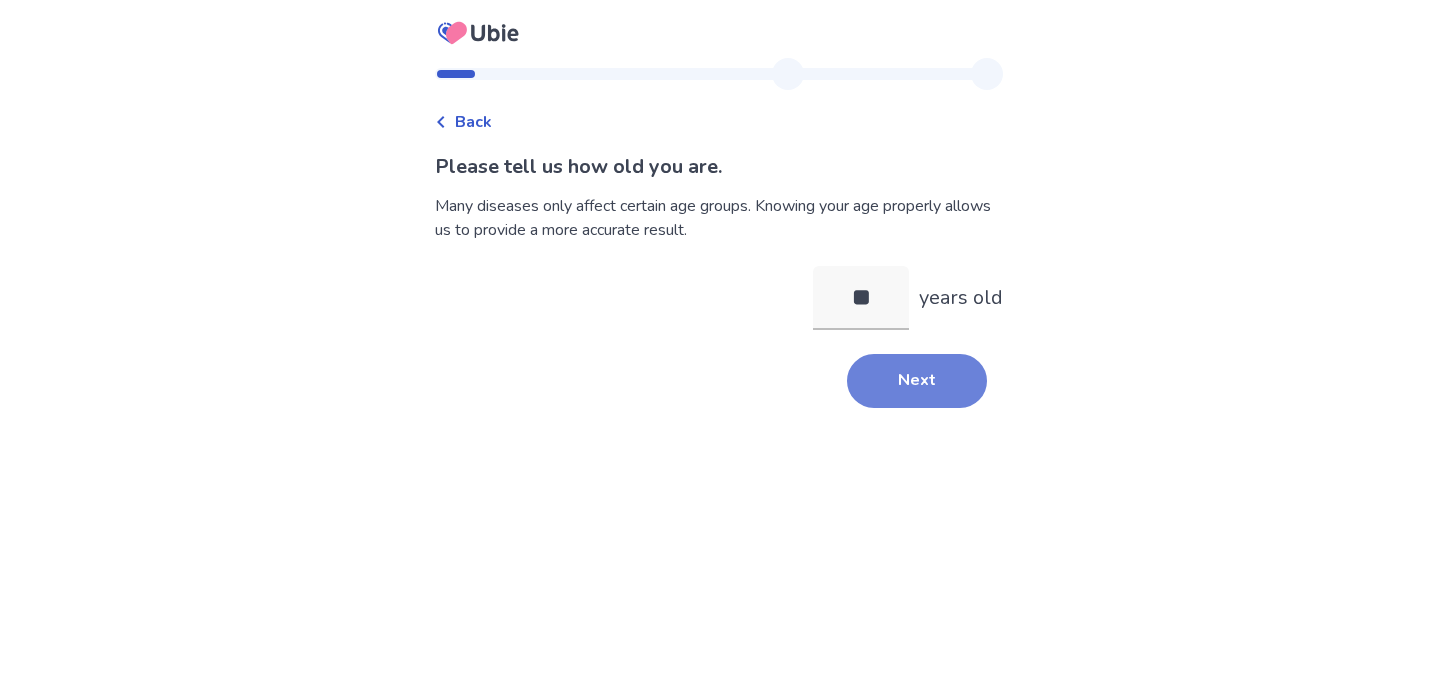 type on "**" 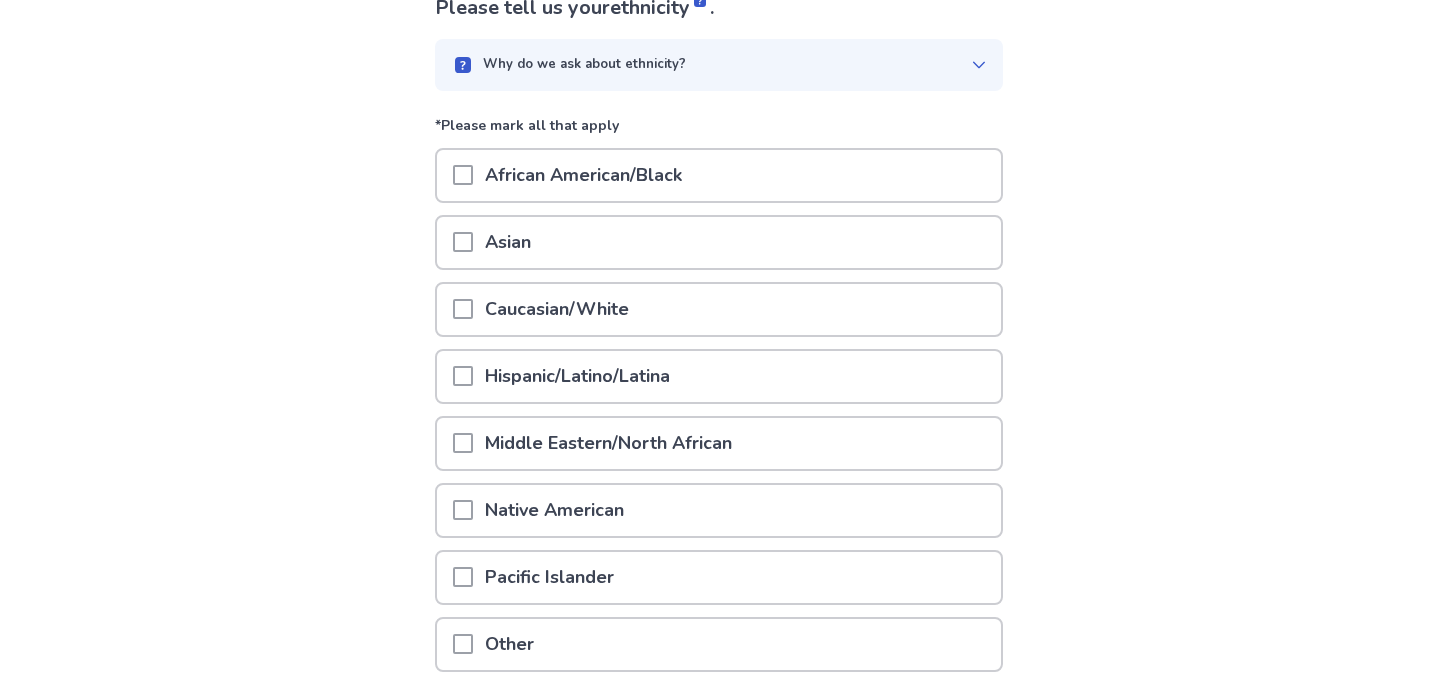 scroll, scrollTop: 160, scrollLeft: 0, axis: vertical 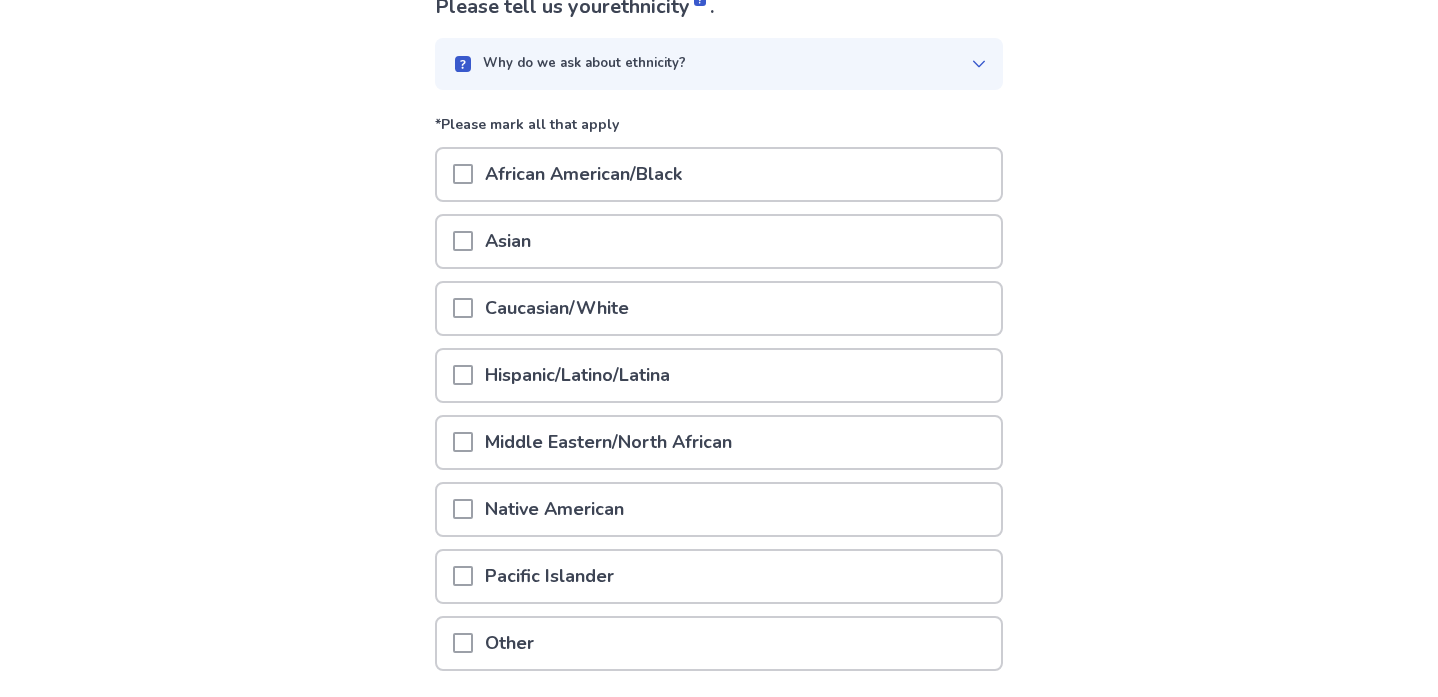 click on "Caucasian/White" at bounding box center [719, 308] 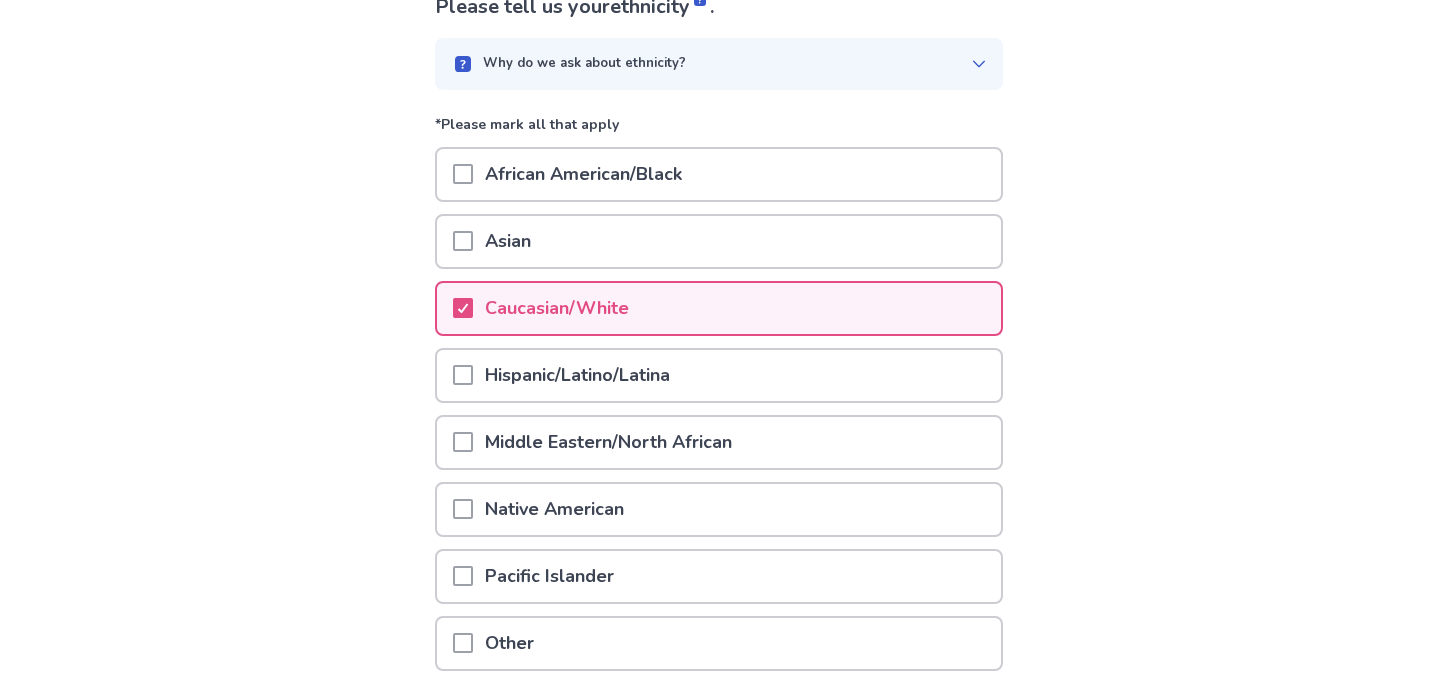 scroll, scrollTop: 311, scrollLeft: 0, axis: vertical 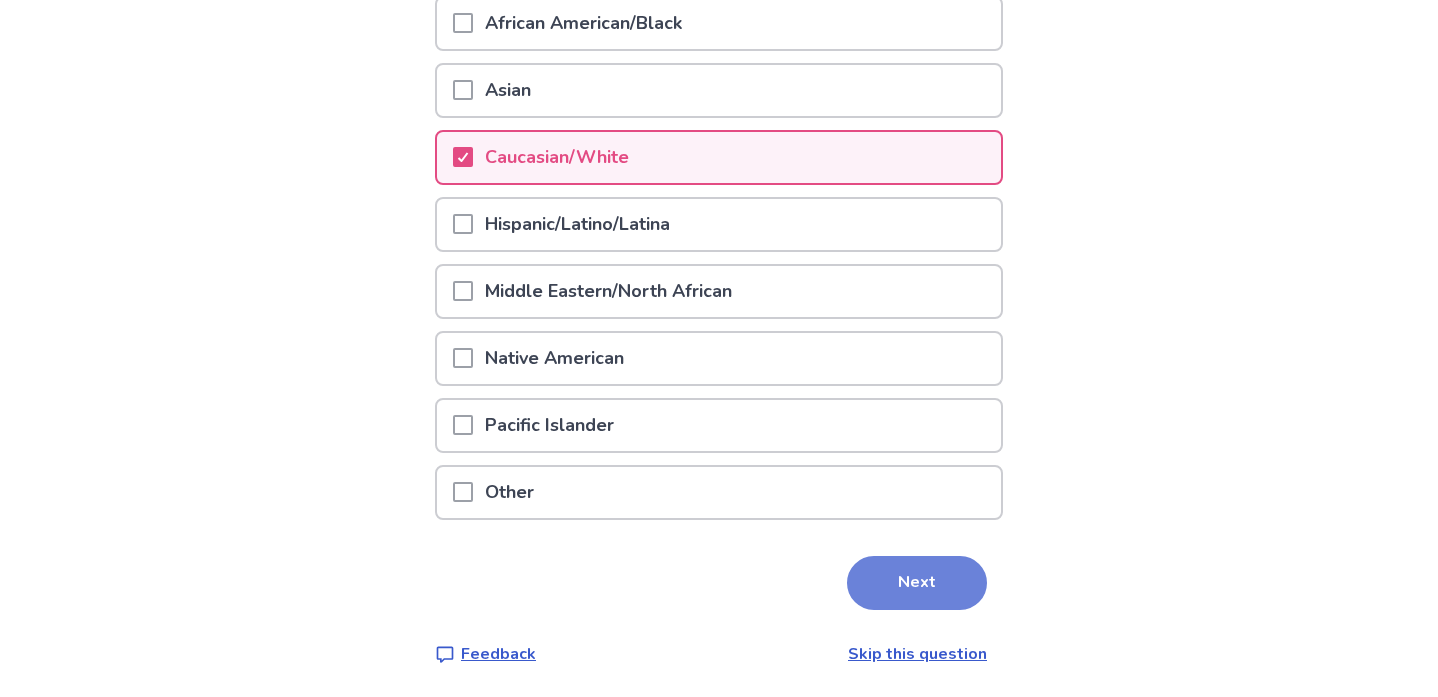 click on "Next" at bounding box center [917, 583] 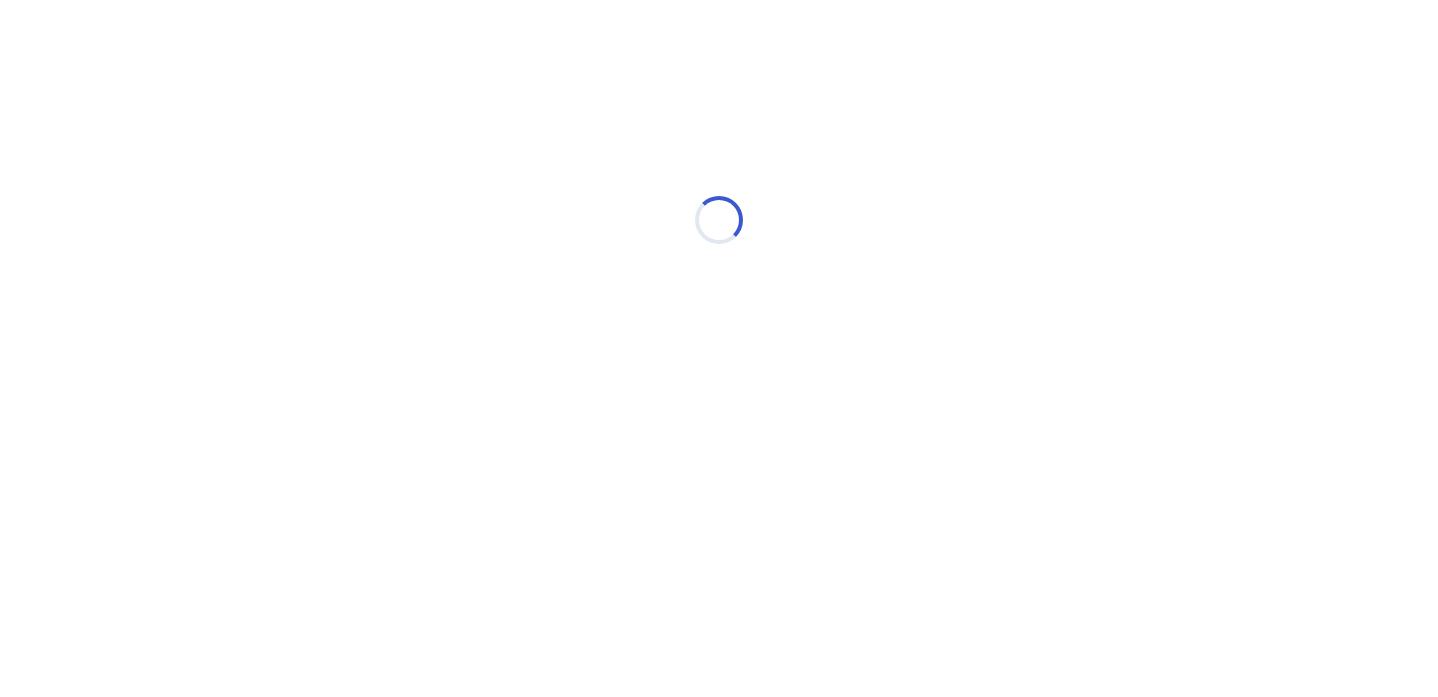 scroll, scrollTop: 0, scrollLeft: 0, axis: both 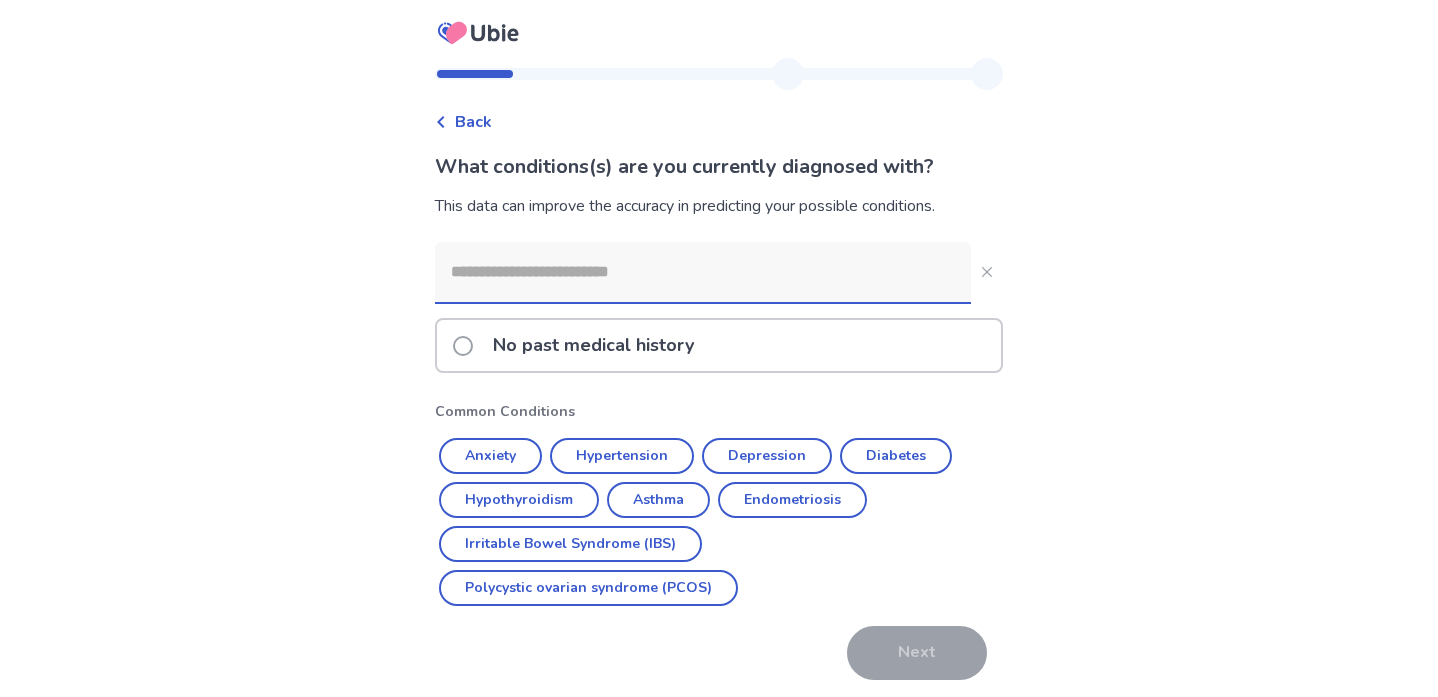 click on "No past medical history" at bounding box center [593, 345] 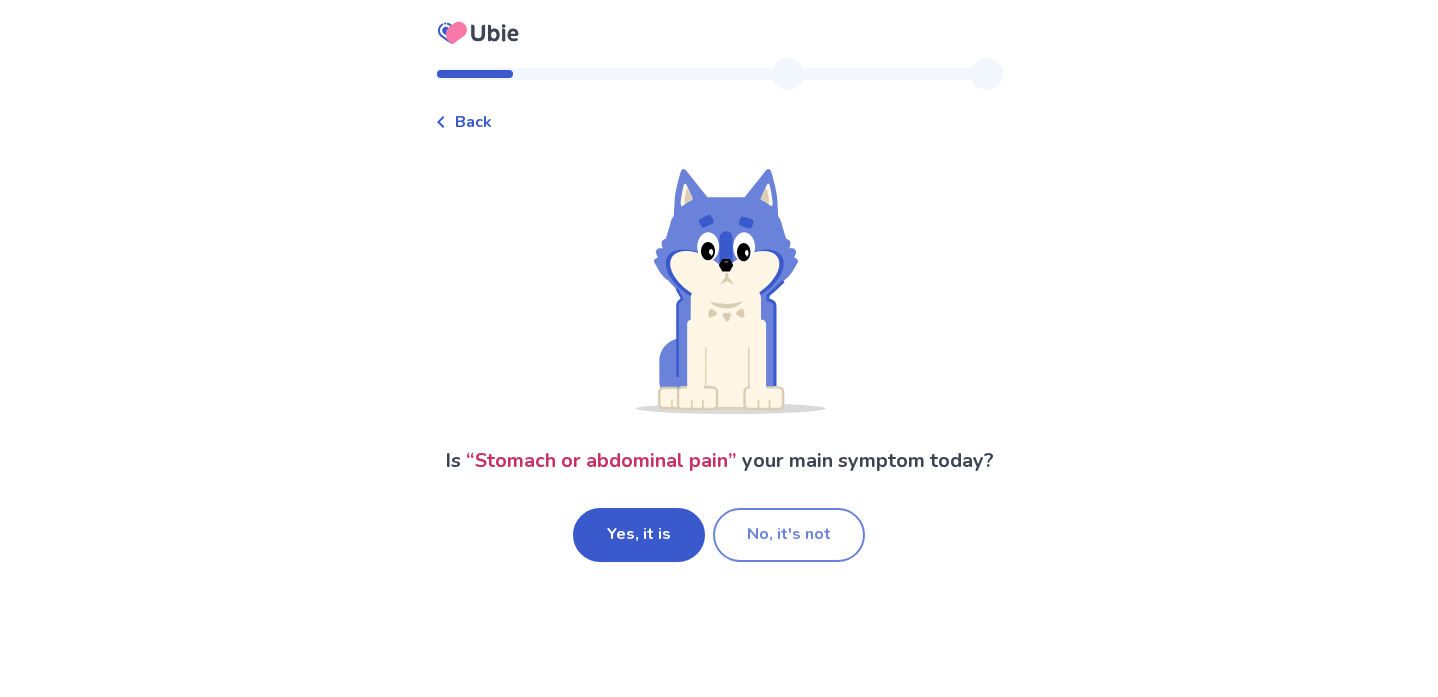 click on "No, it's not" at bounding box center [789, 535] 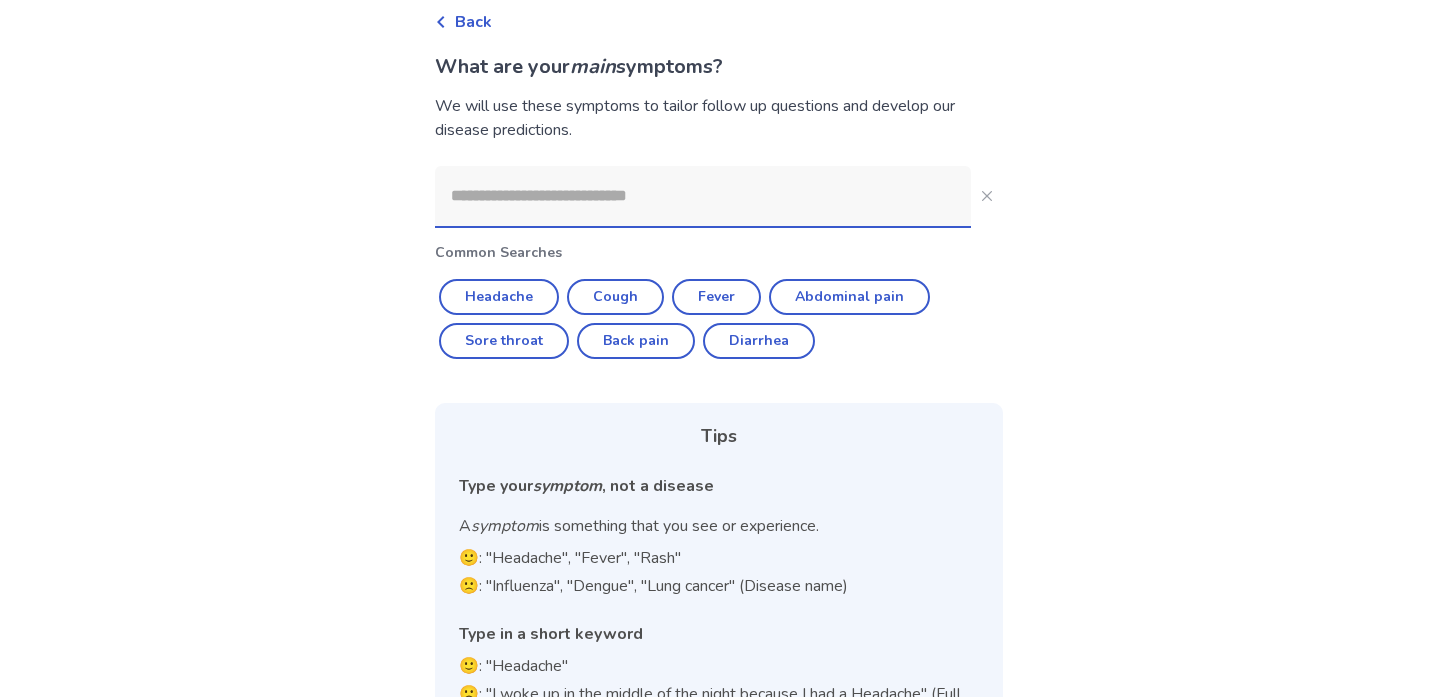 scroll, scrollTop: 70, scrollLeft: 0, axis: vertical 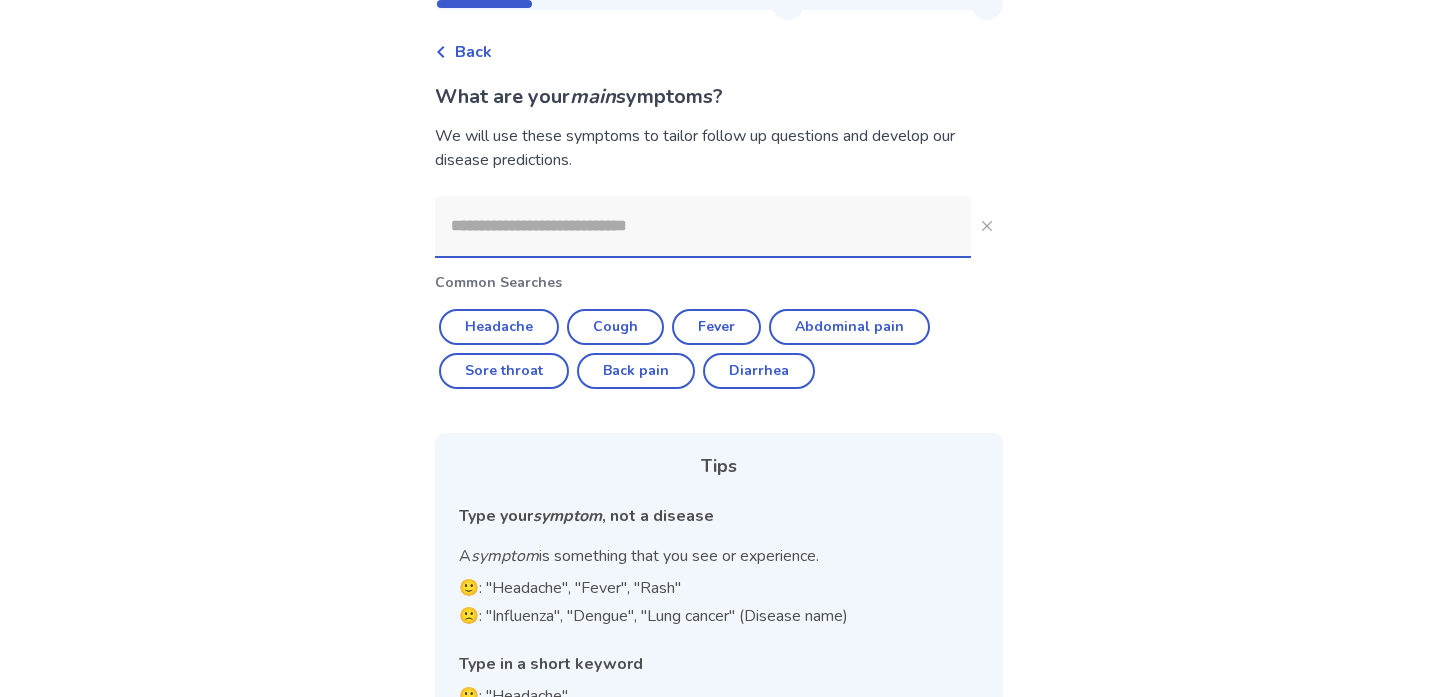 click 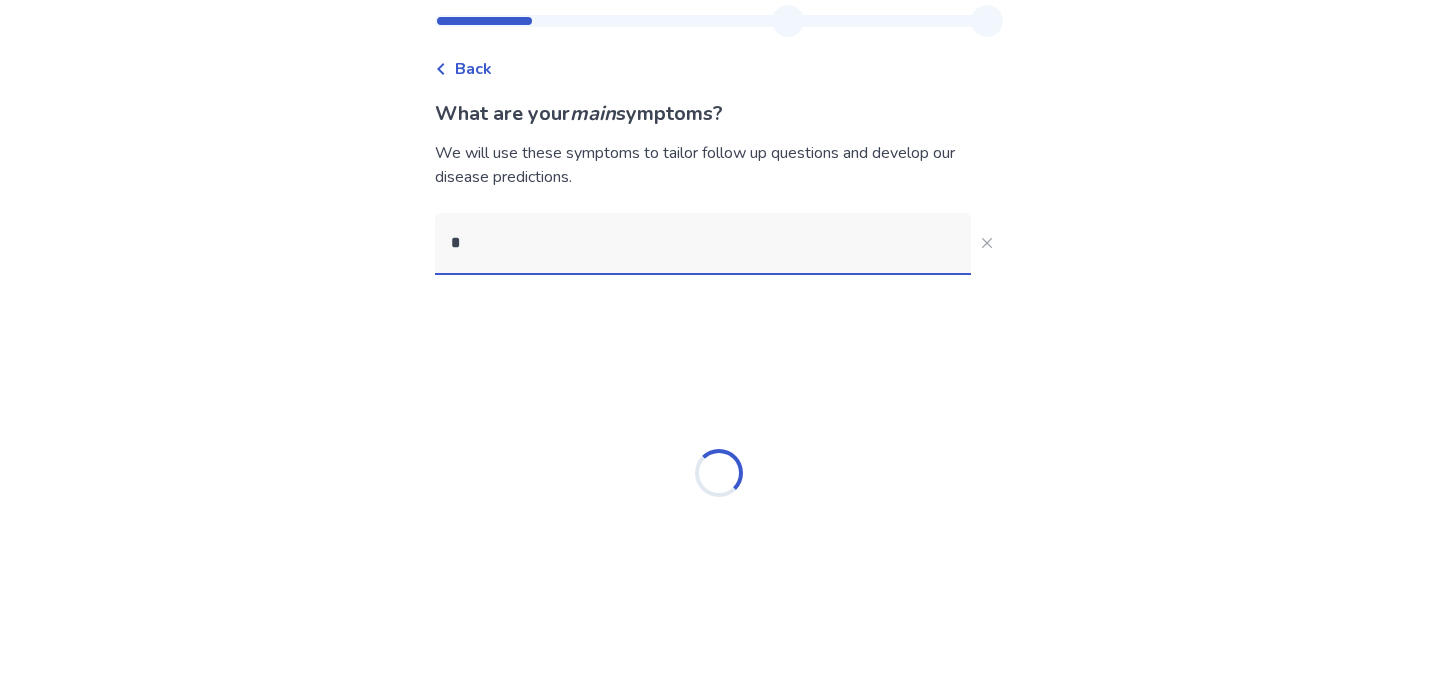 scroll, scrollTop: 53, scrollLeft: 0, axis: vertical 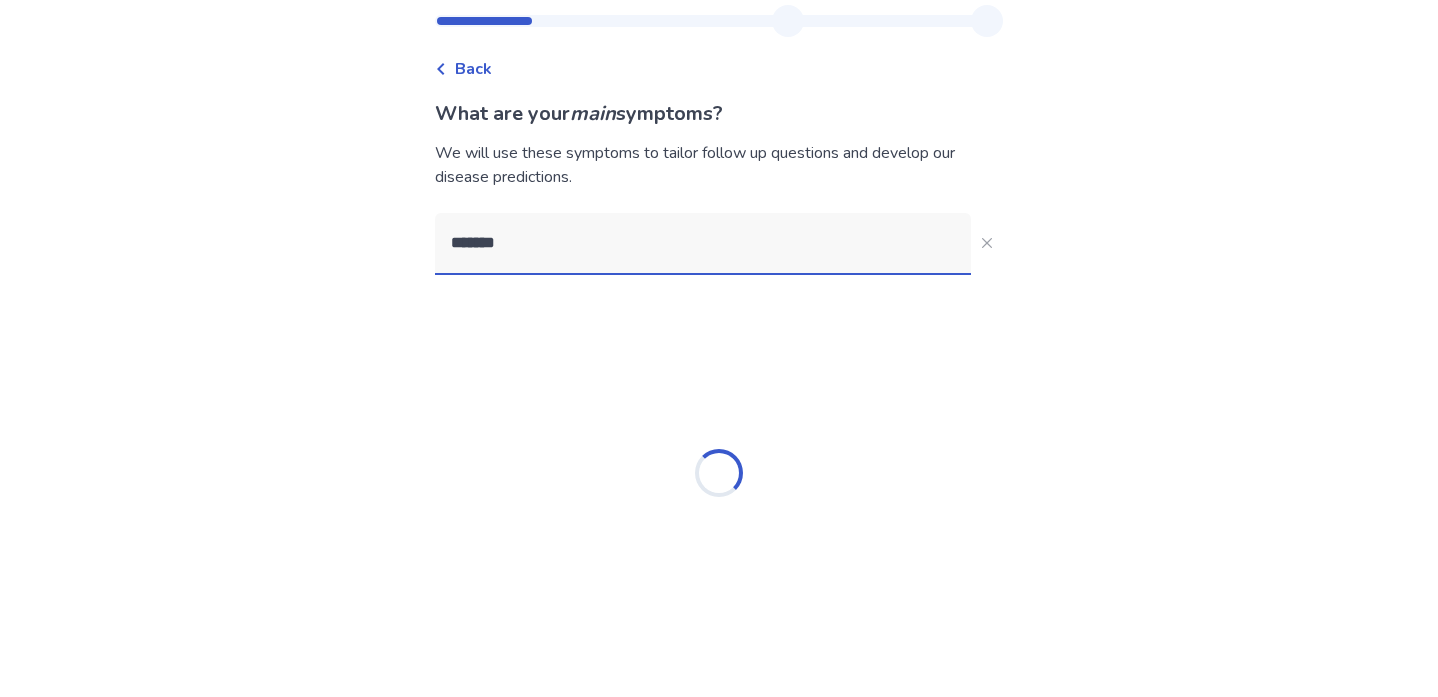 type on "********" 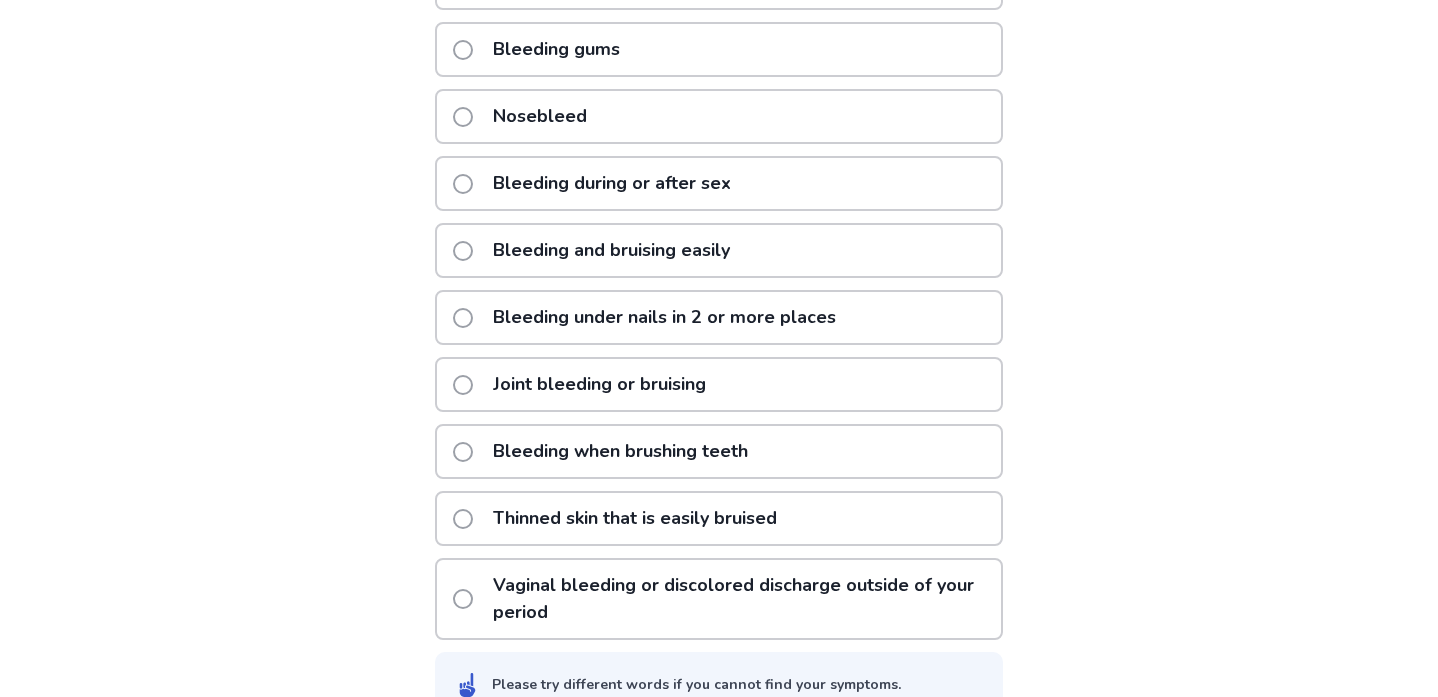 scroll, scrollTop: 464, scrollLeft: 0, axis: vertical 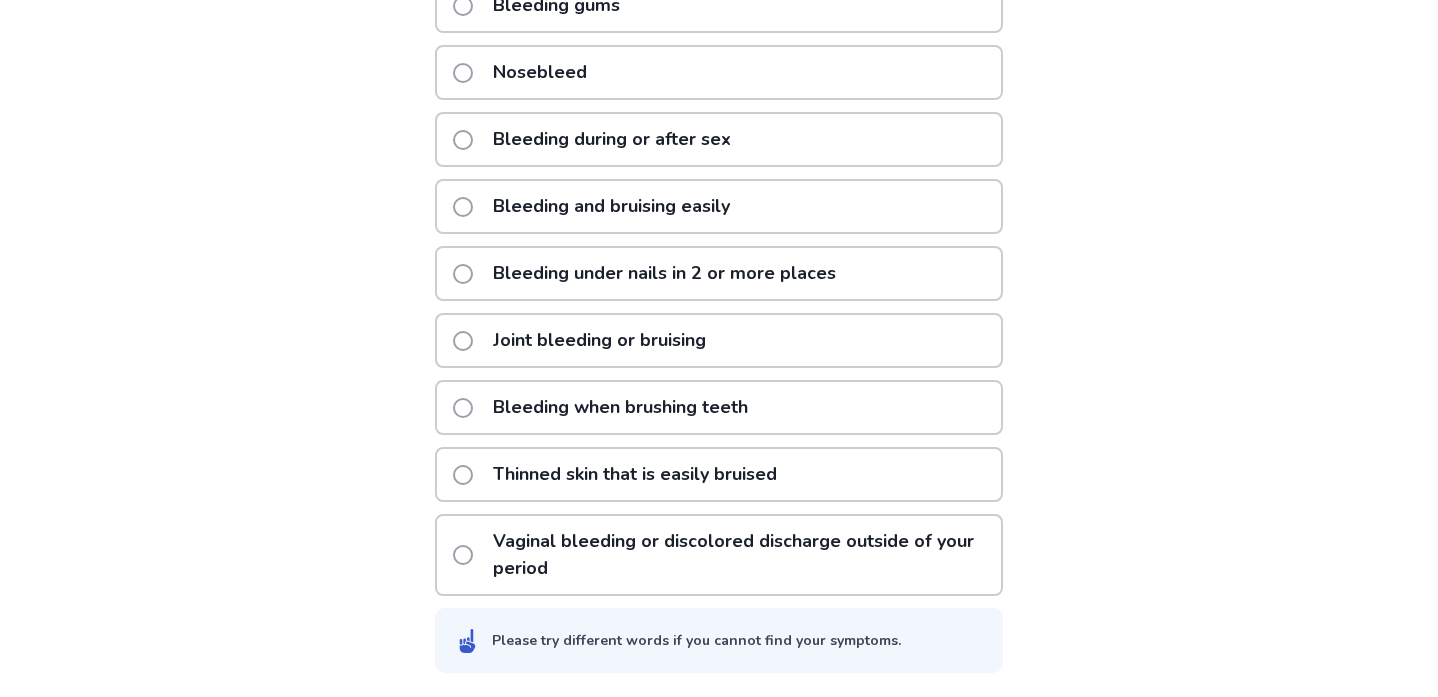 click on "Vaginal bleeding or discolored discharge outside of your period" 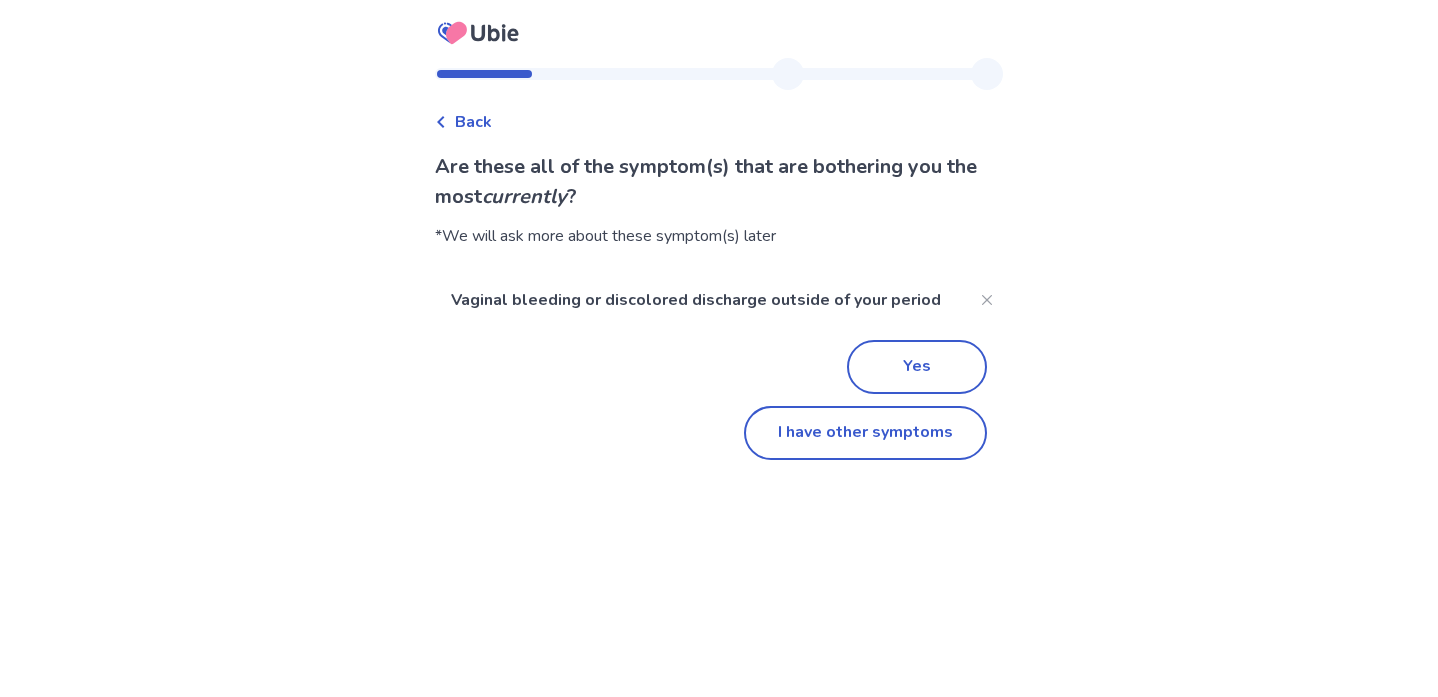 scroll, scrollTop: 0, scrollLeft: 0, axis: both 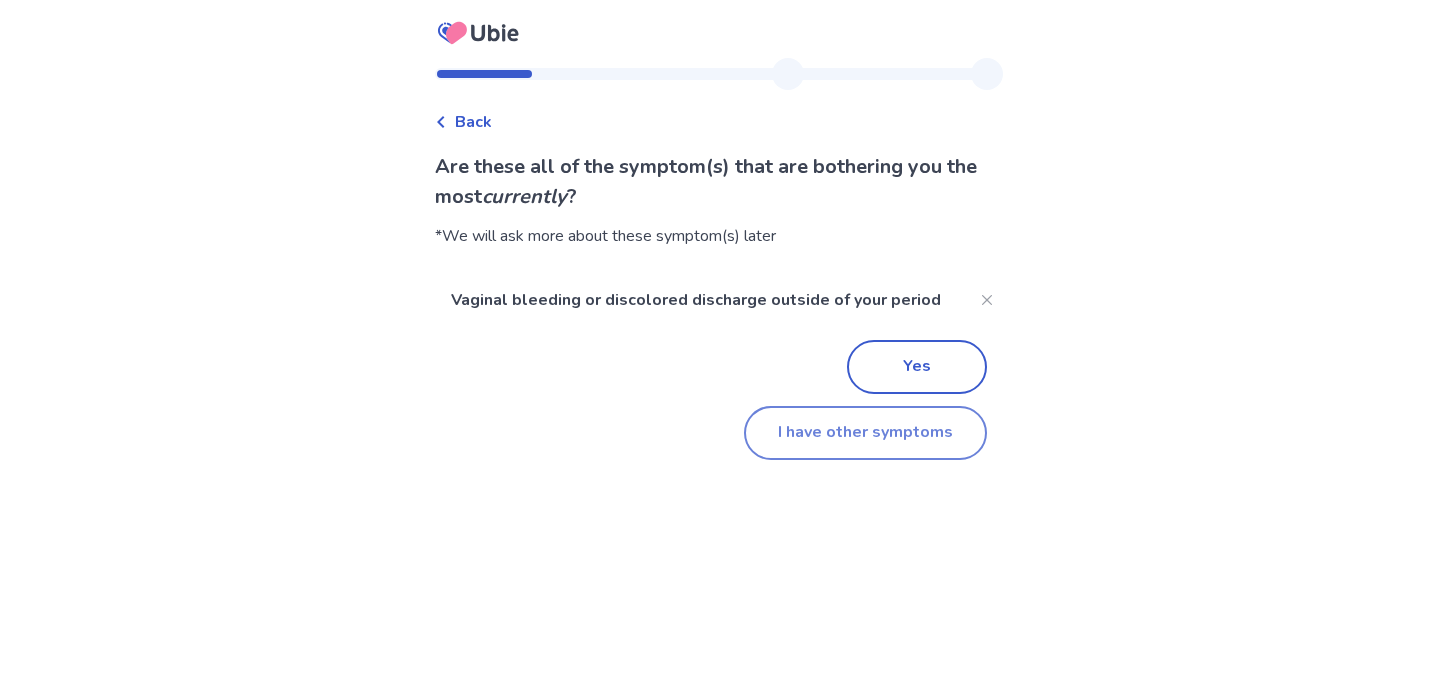 click on "I have other symptoms" 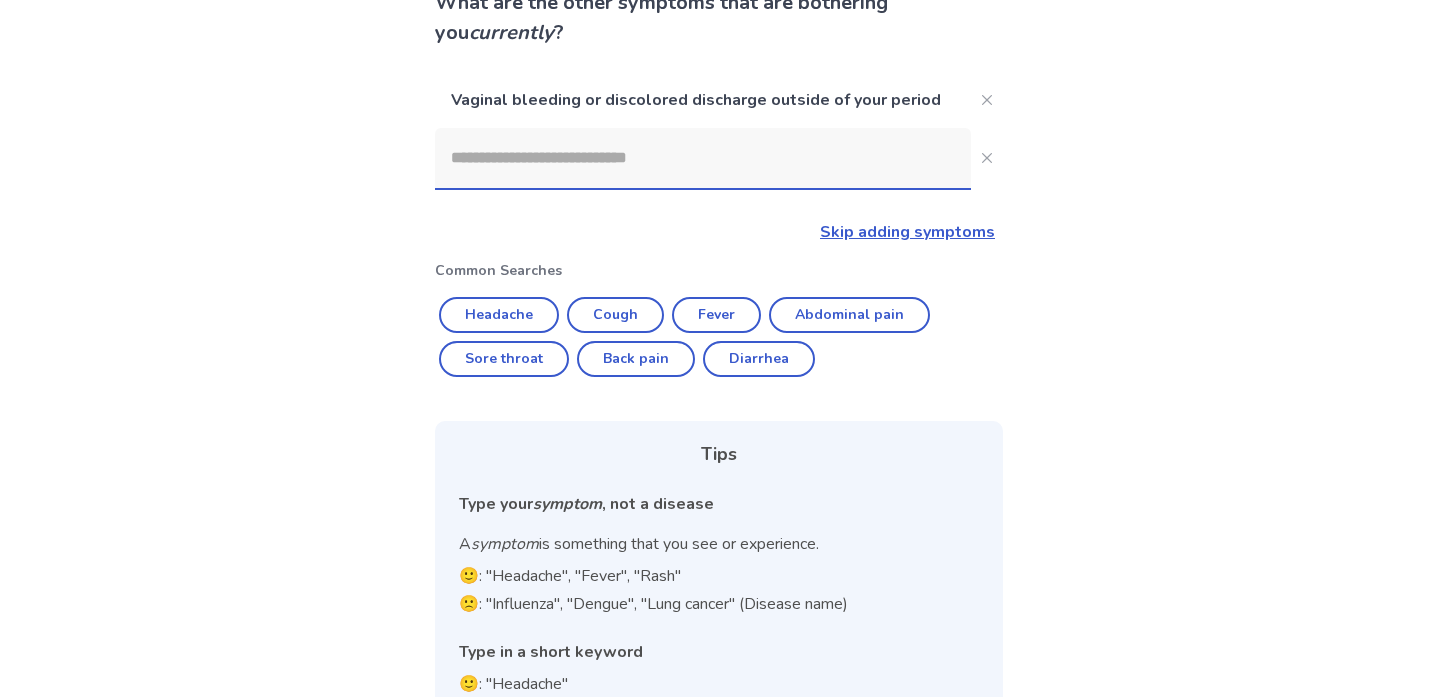 scroll, scrollTop: 132, scrollLeft: 0, axis: vertical 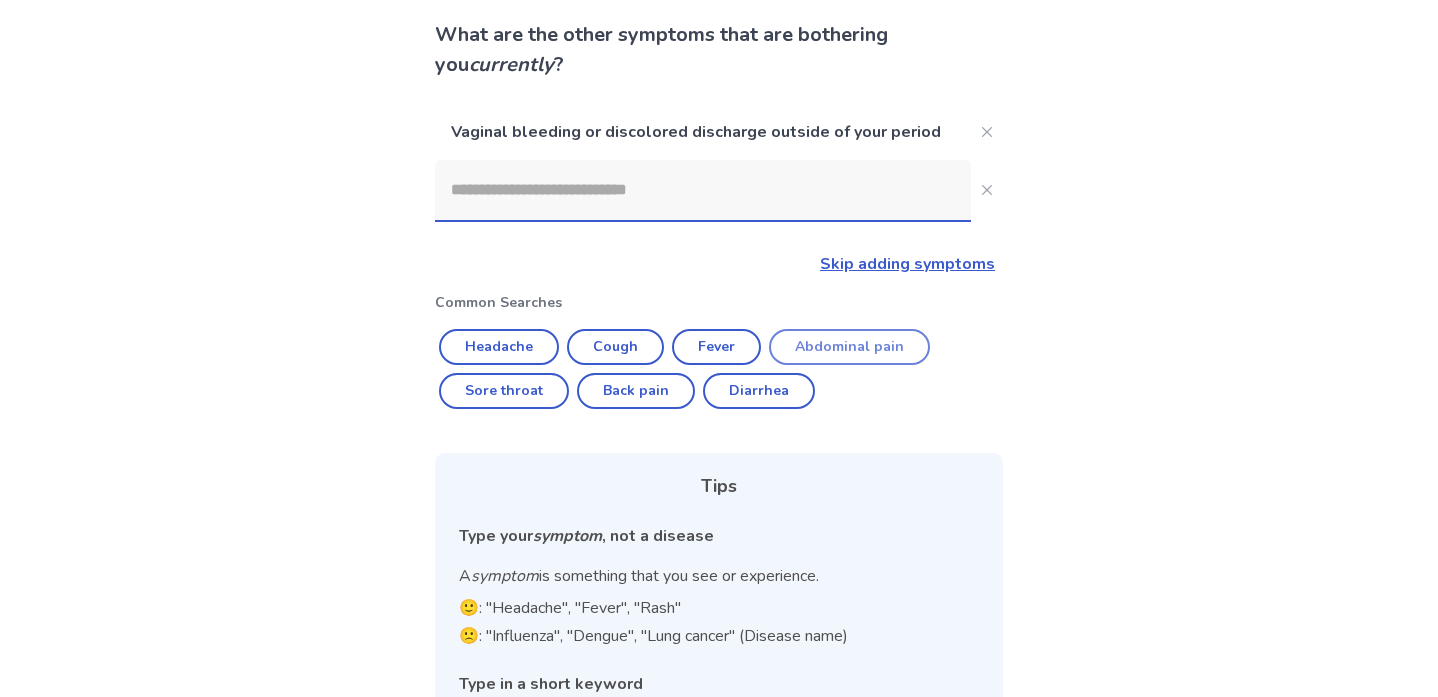 click on "Abdominal pain" 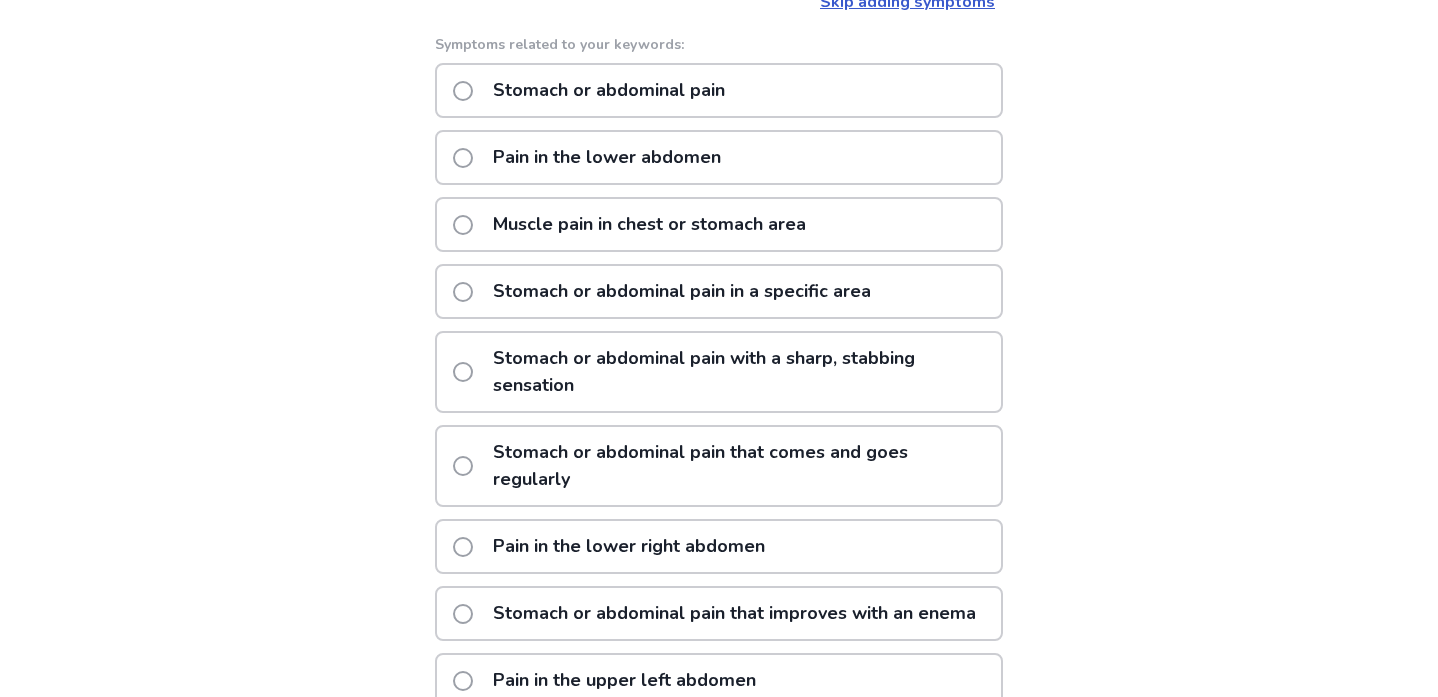 scroll, scrollTop: 415, scrollLeft: 0, axis: vertical 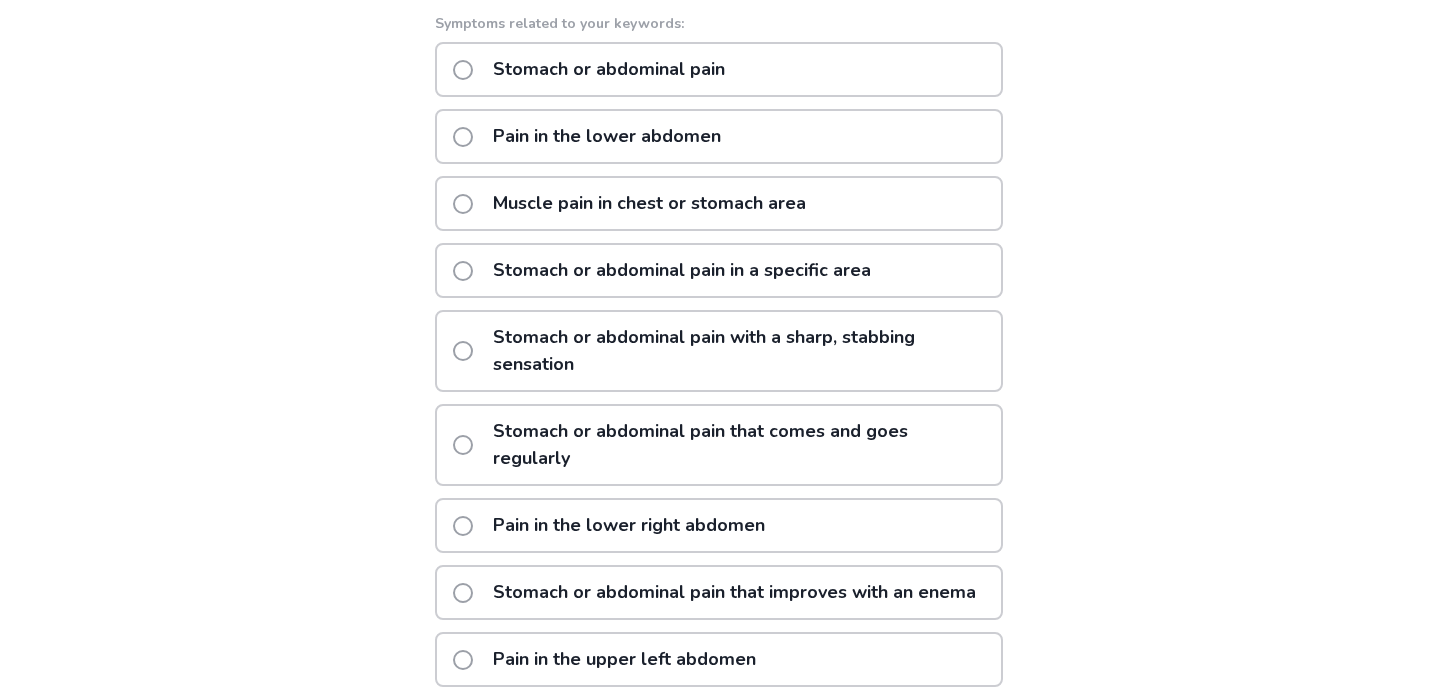 click on "Pain in the lower abdomen" 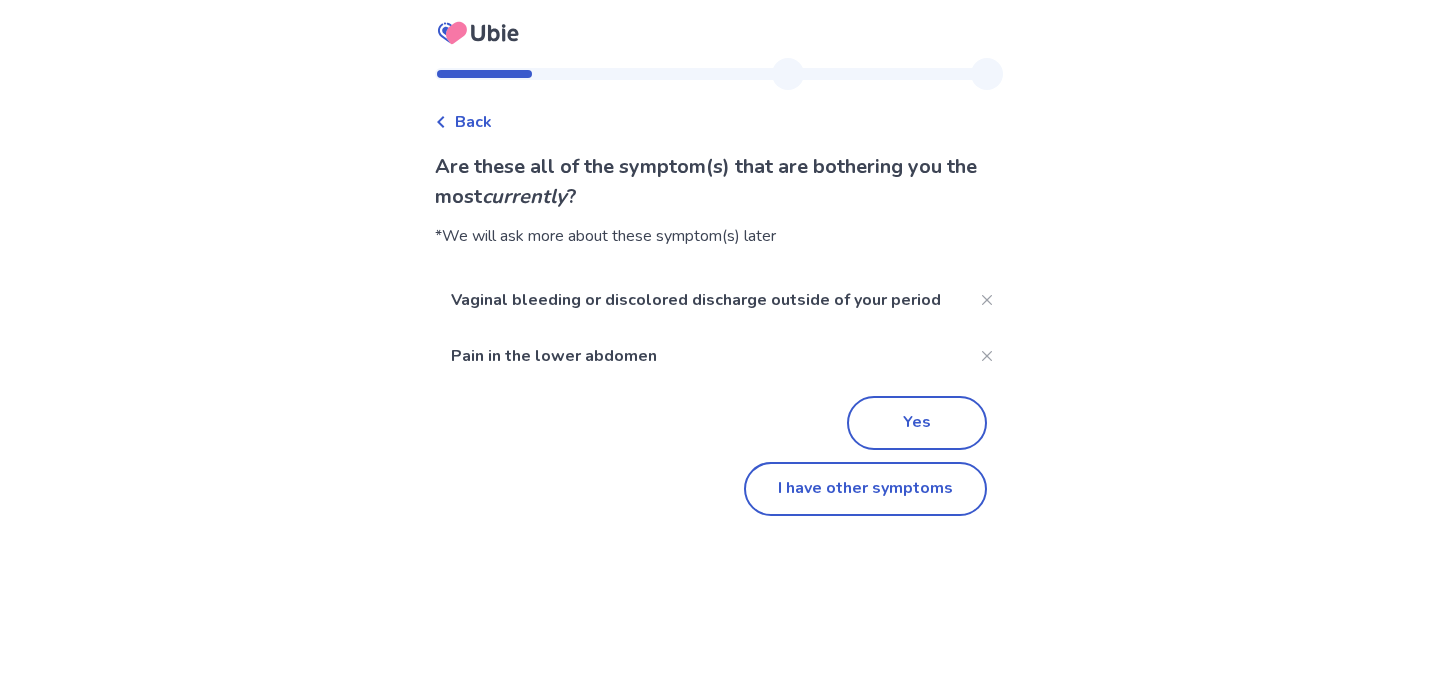 scroll, scrollTop: 0, scrollLeft: 0, axis: both 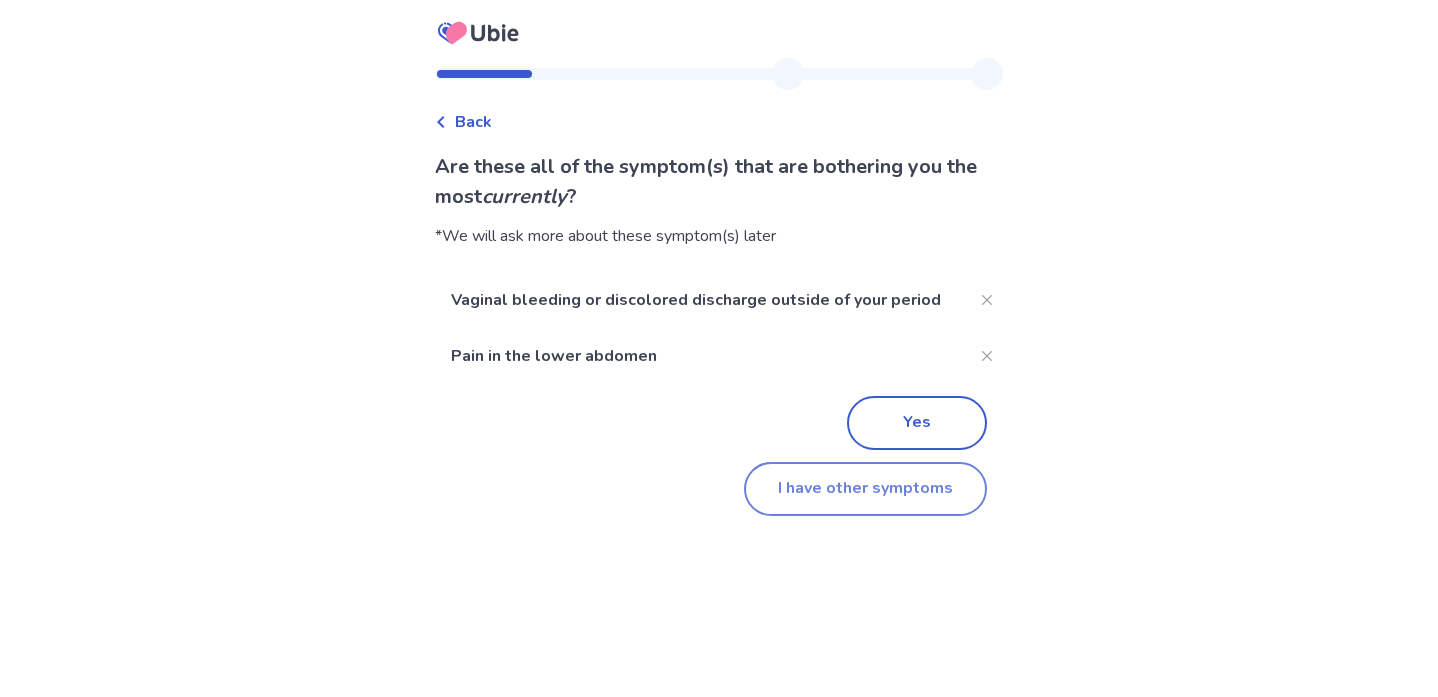 click on "I have other symptoms" 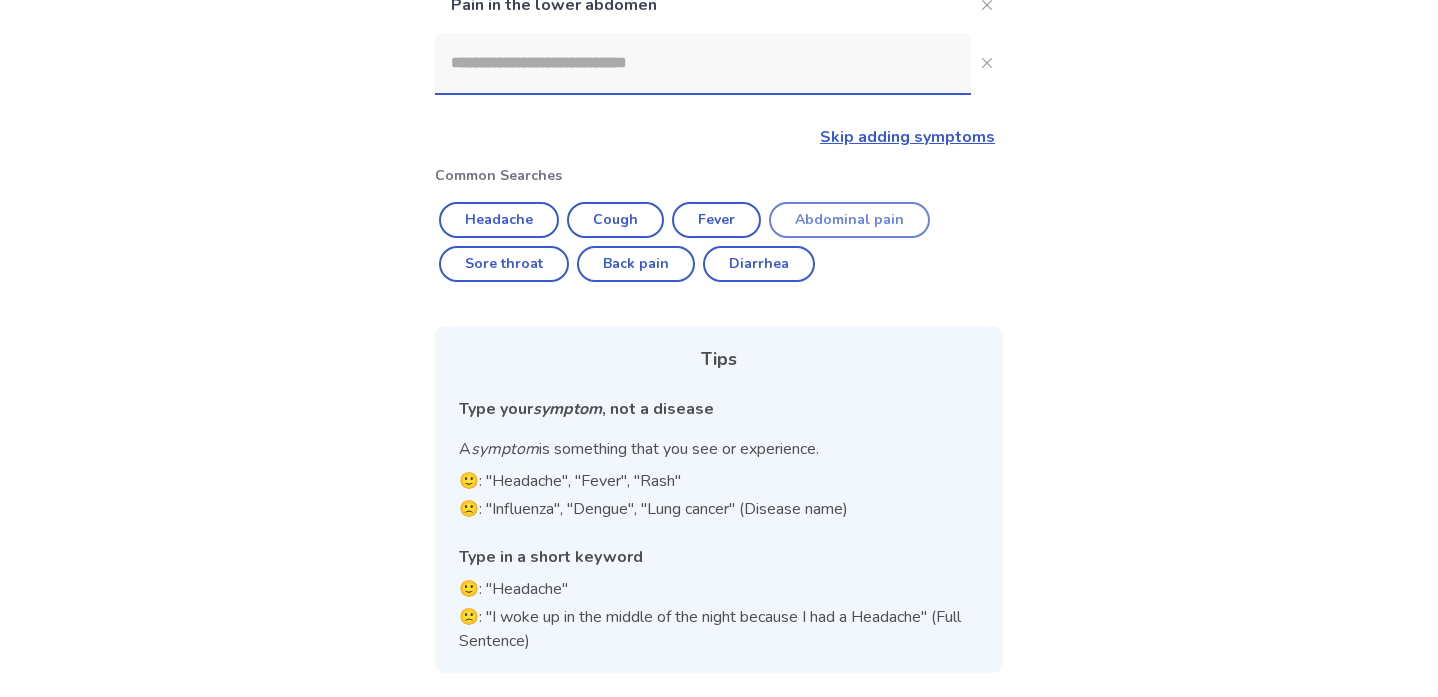 click on "Abdominal pain" 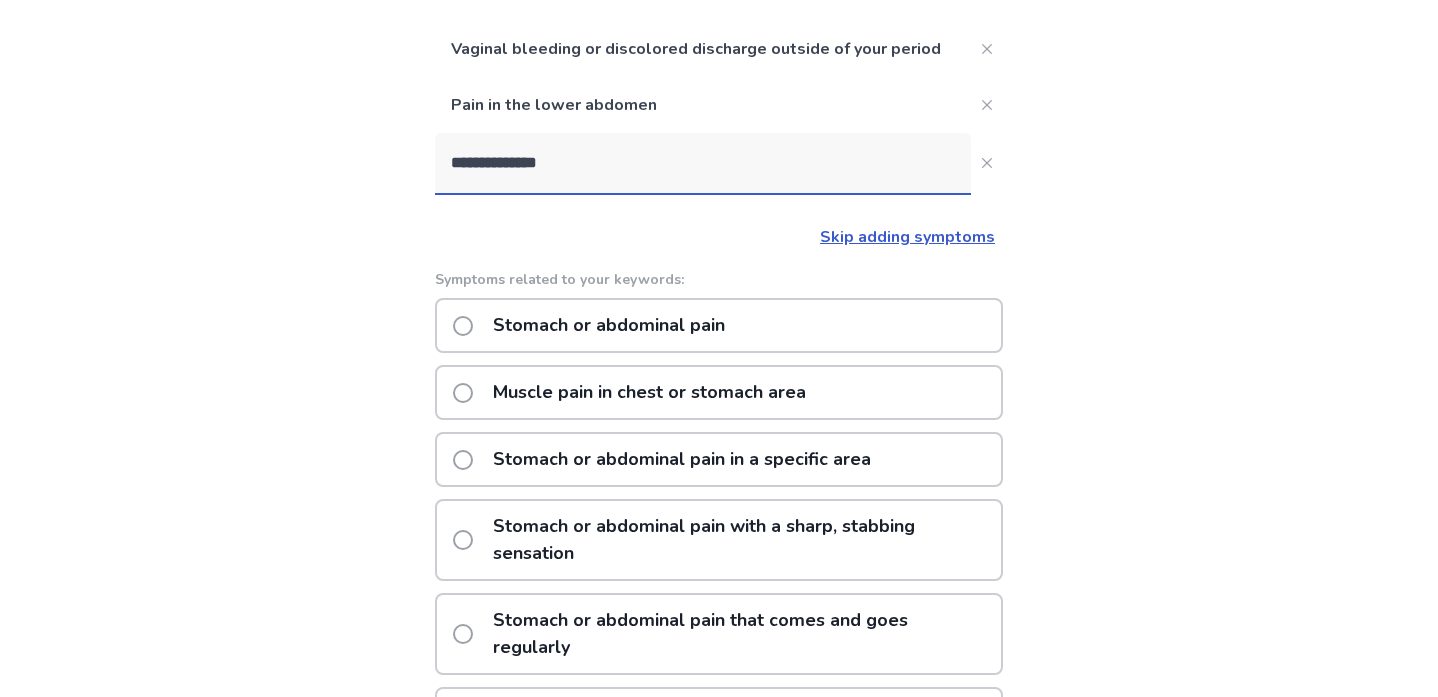 scroll, scrollTop: 177, scrollLeft: 0, axis: vertical 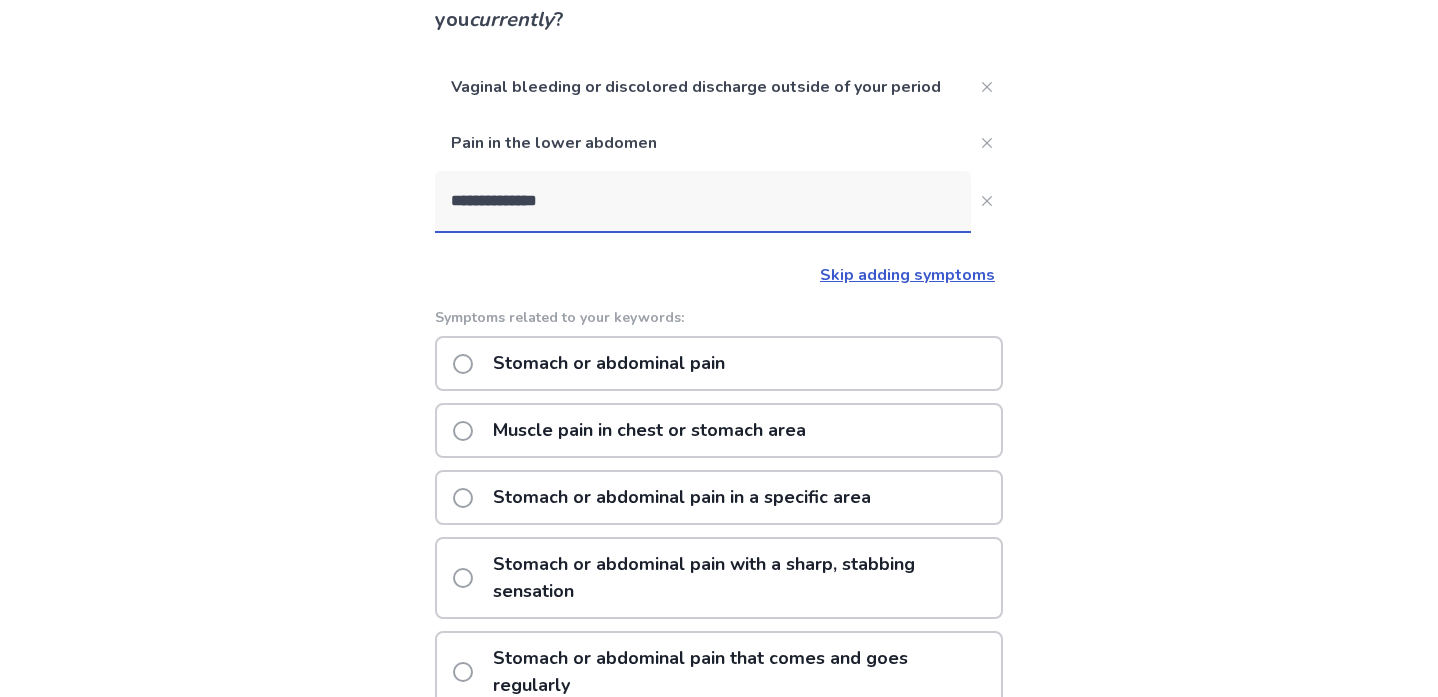 click on "**********" 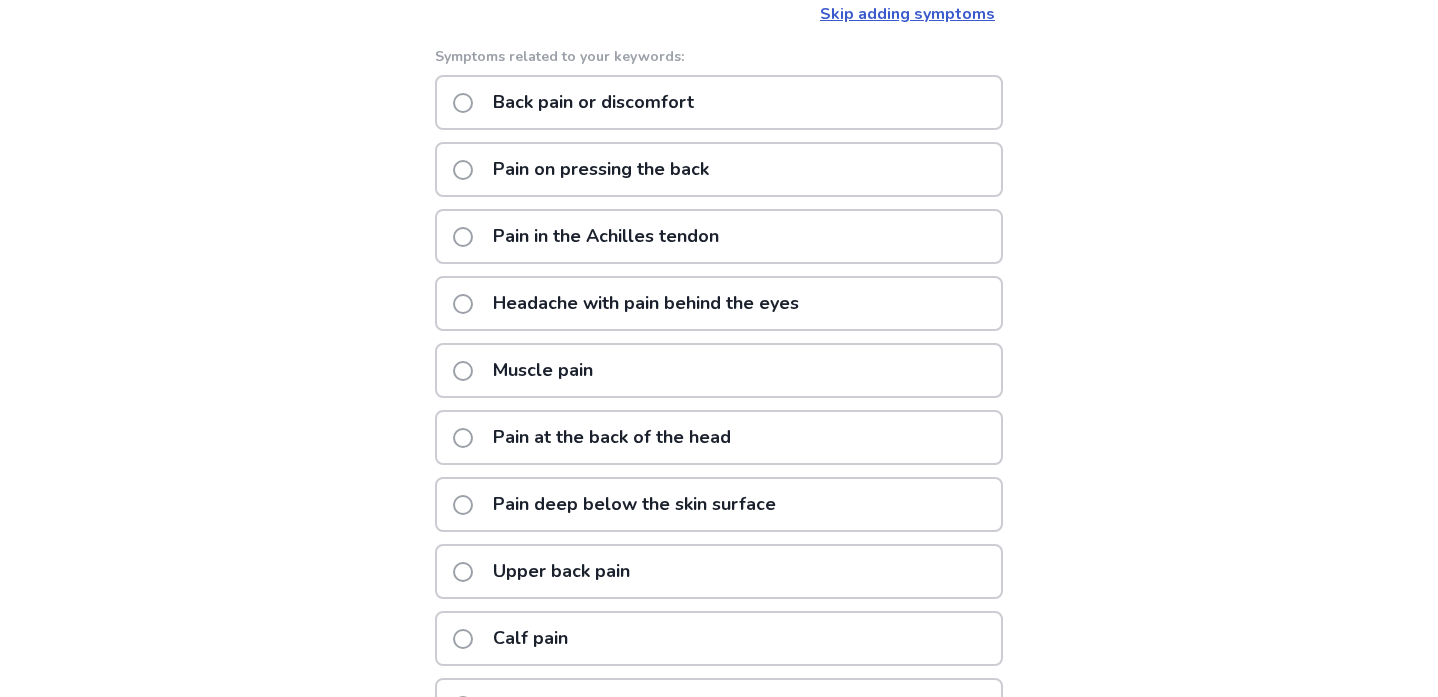 scroll, scrollTop: 439, scrollLeft: 0, axis: vertical 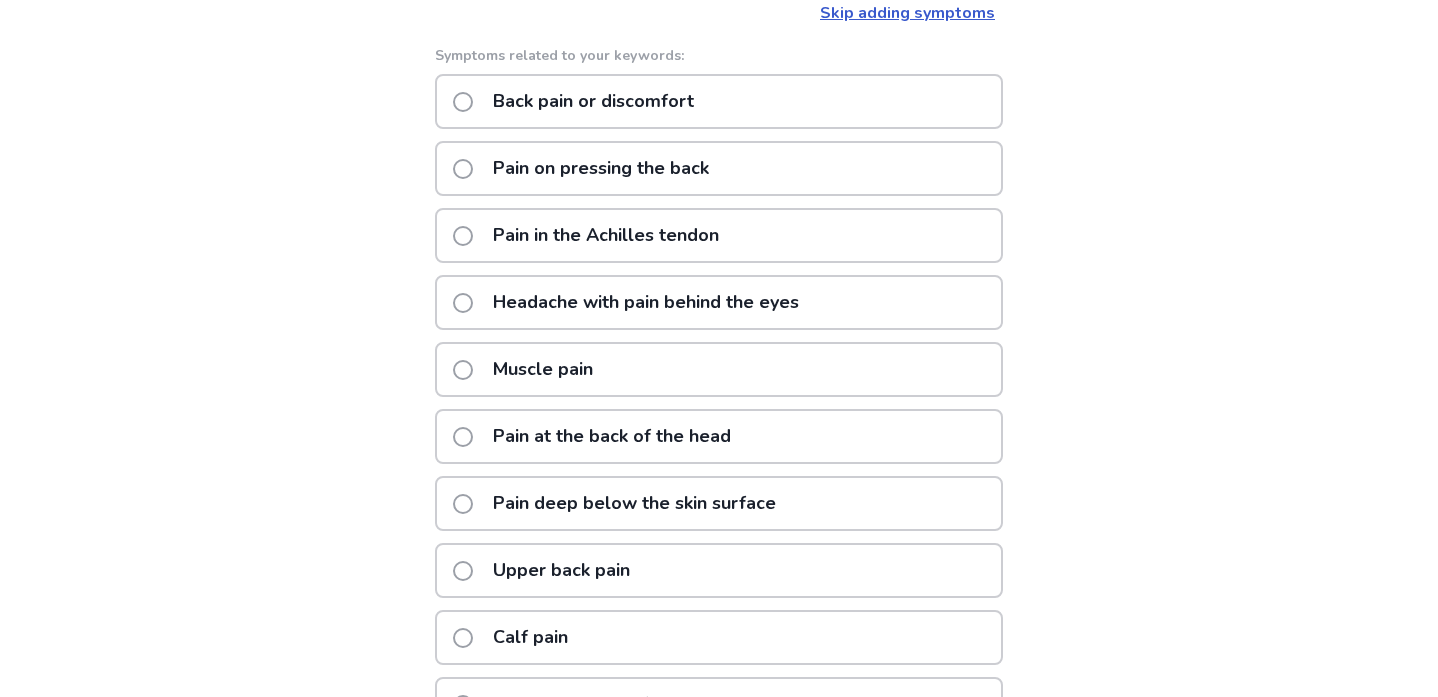 type on "*********" 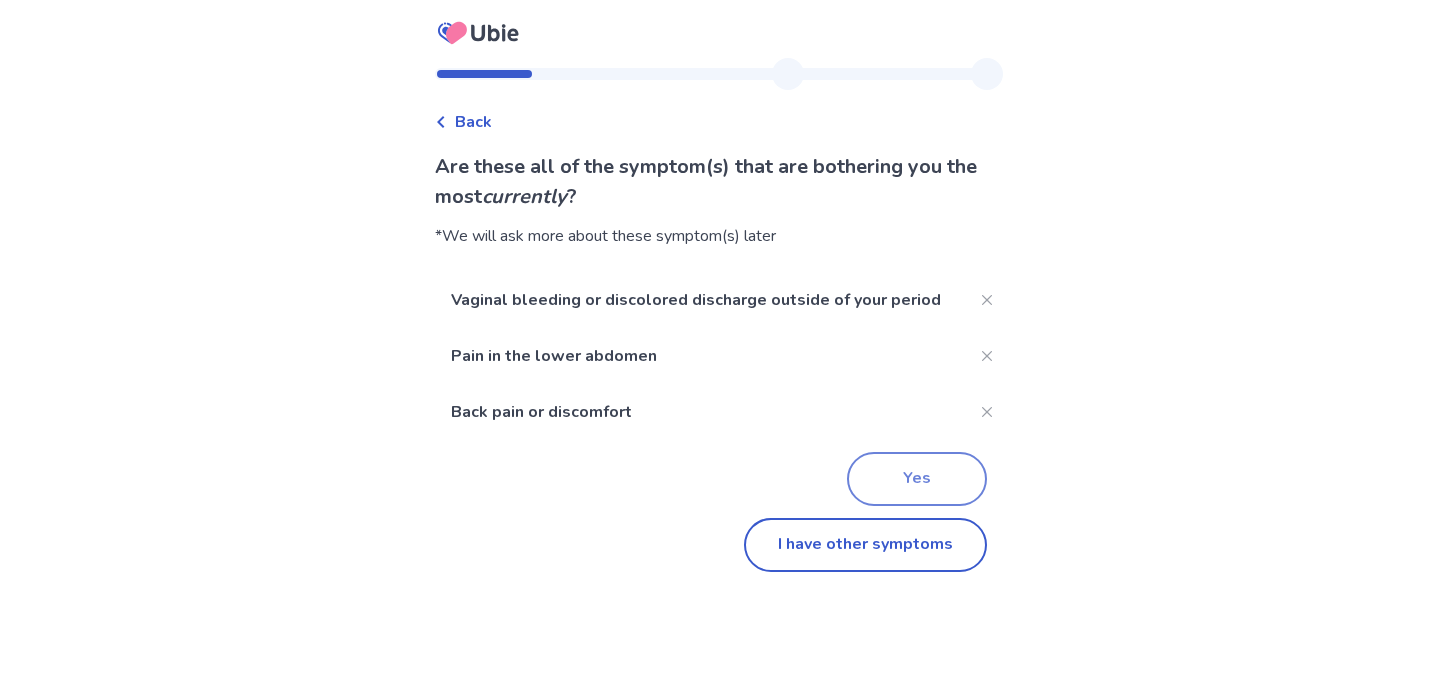click on "Yes" 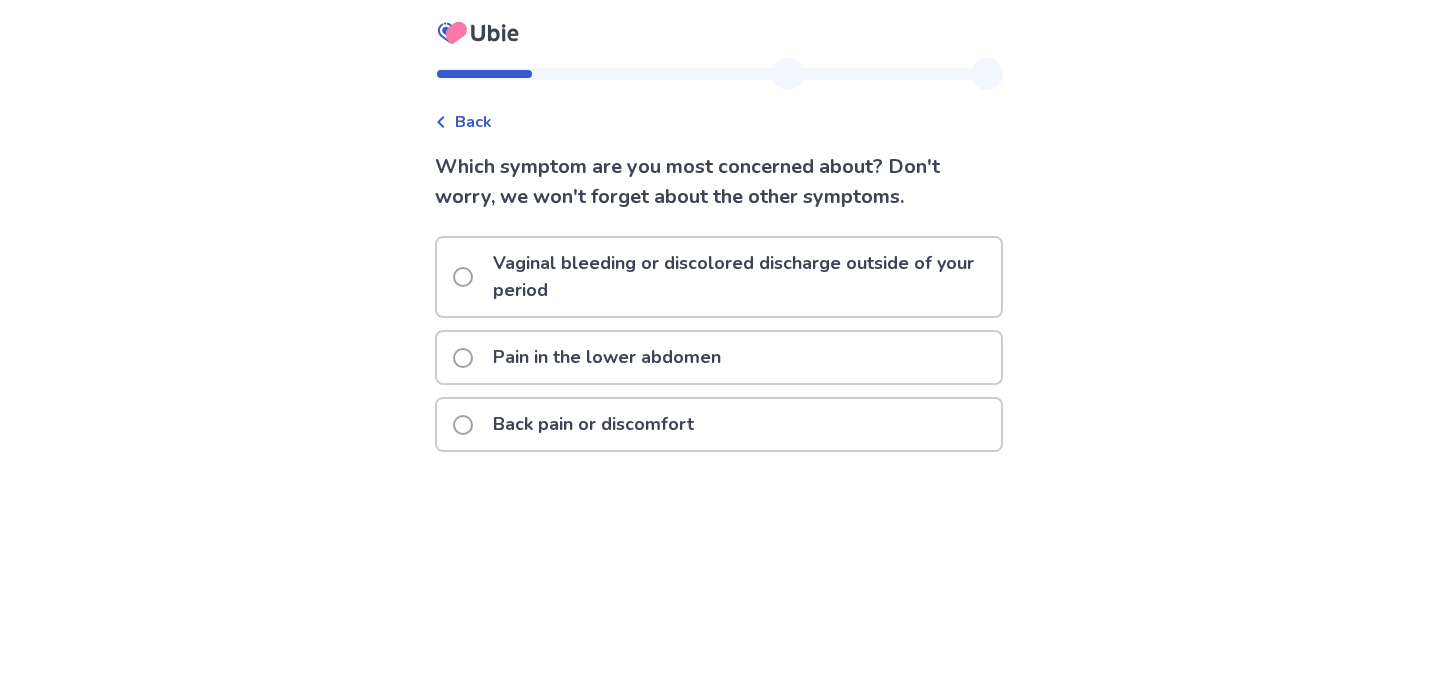 click on "Vaginal bleeding or discolored discharge outside of your period" 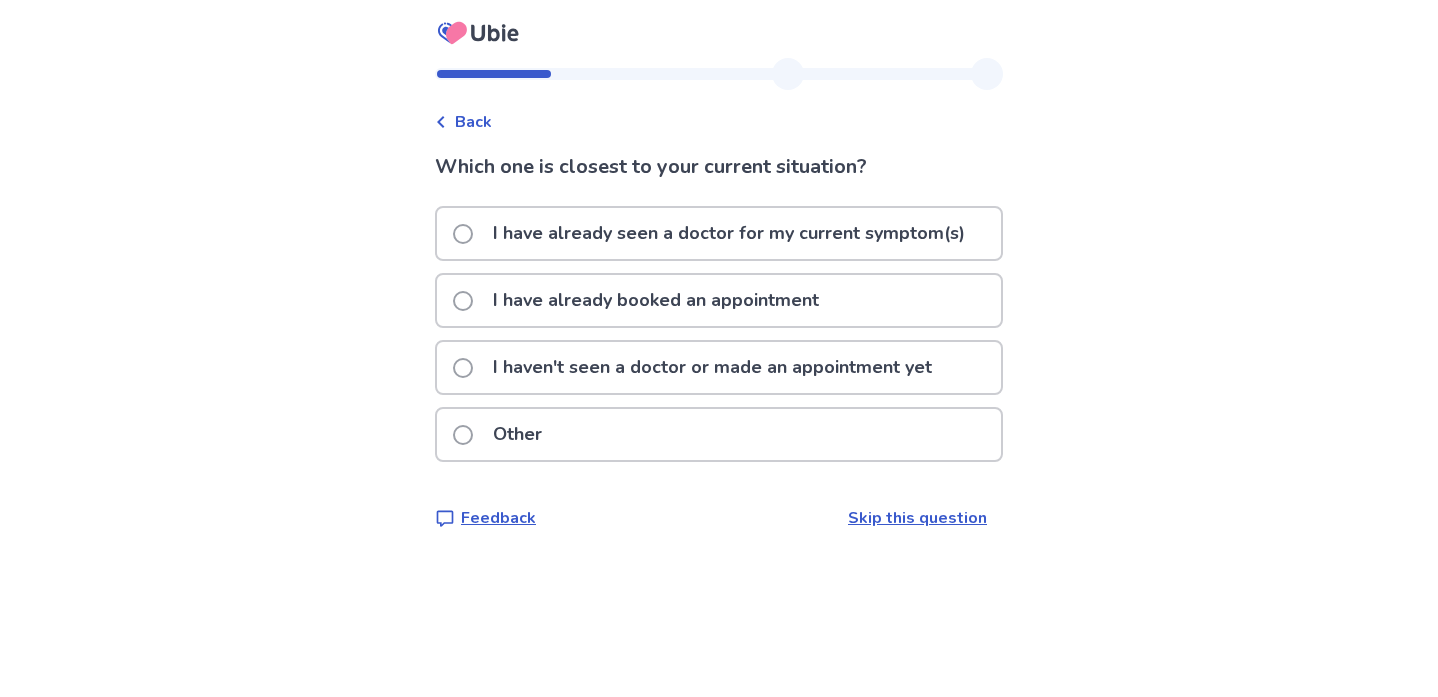 click on "I haven't seen a doctor or made an appointment yet" at bounding box center [712, 367] 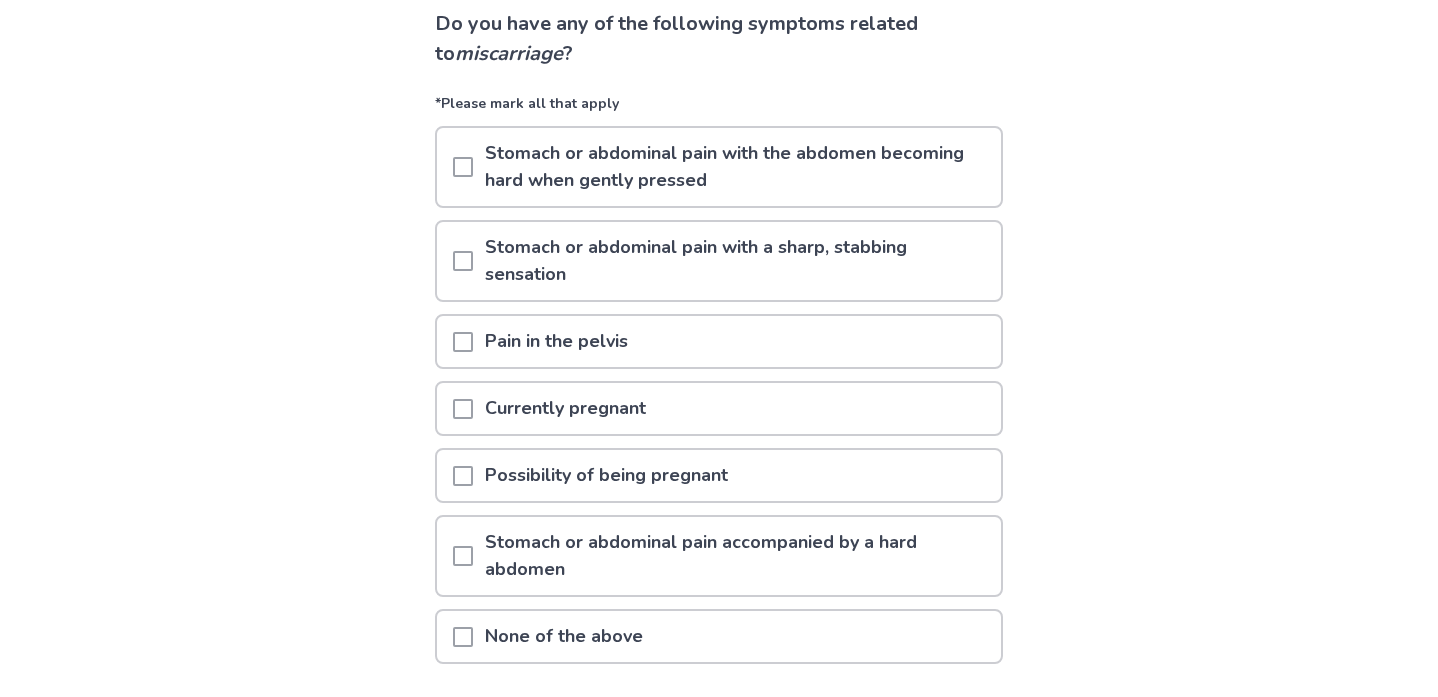 scroll, scrollTop: 177, scrollLeft: 0, axis: vertical 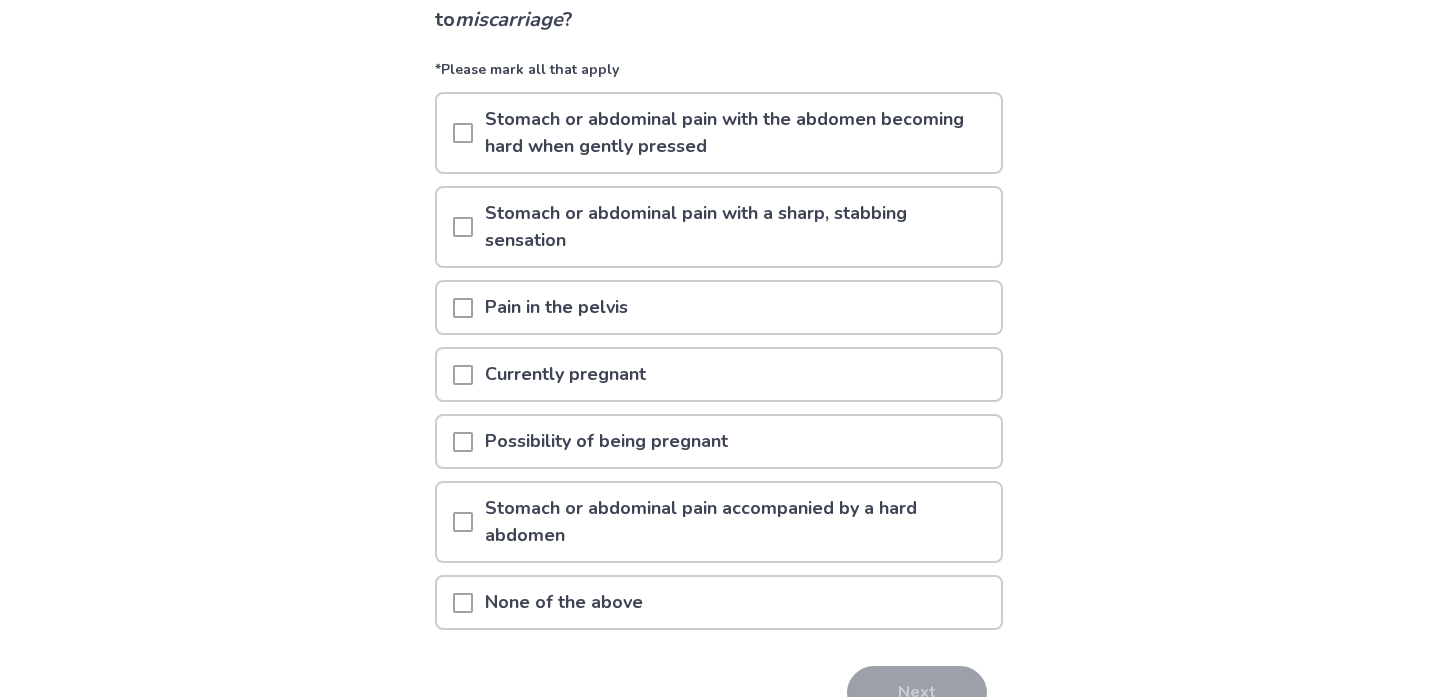 click at bounding box center [463, 308] 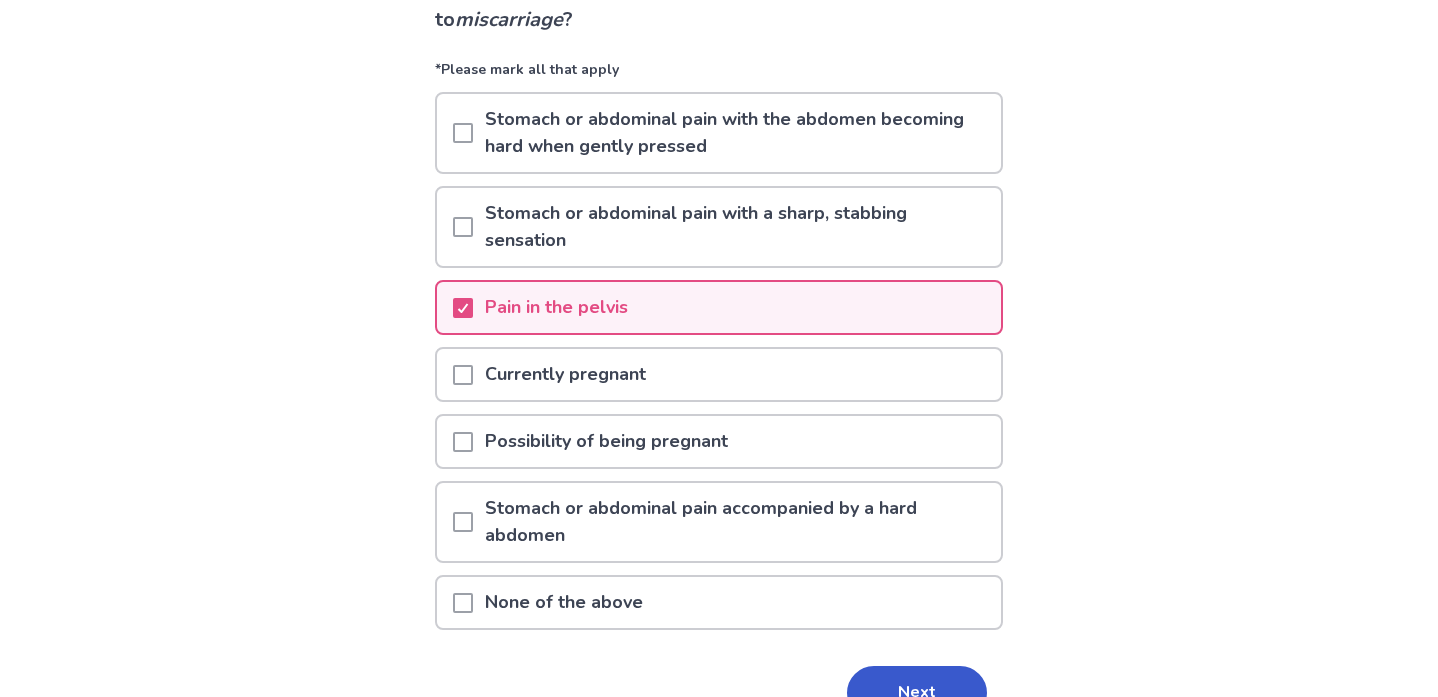 click on "Currently pregnant" at bounding box center [719, 374] 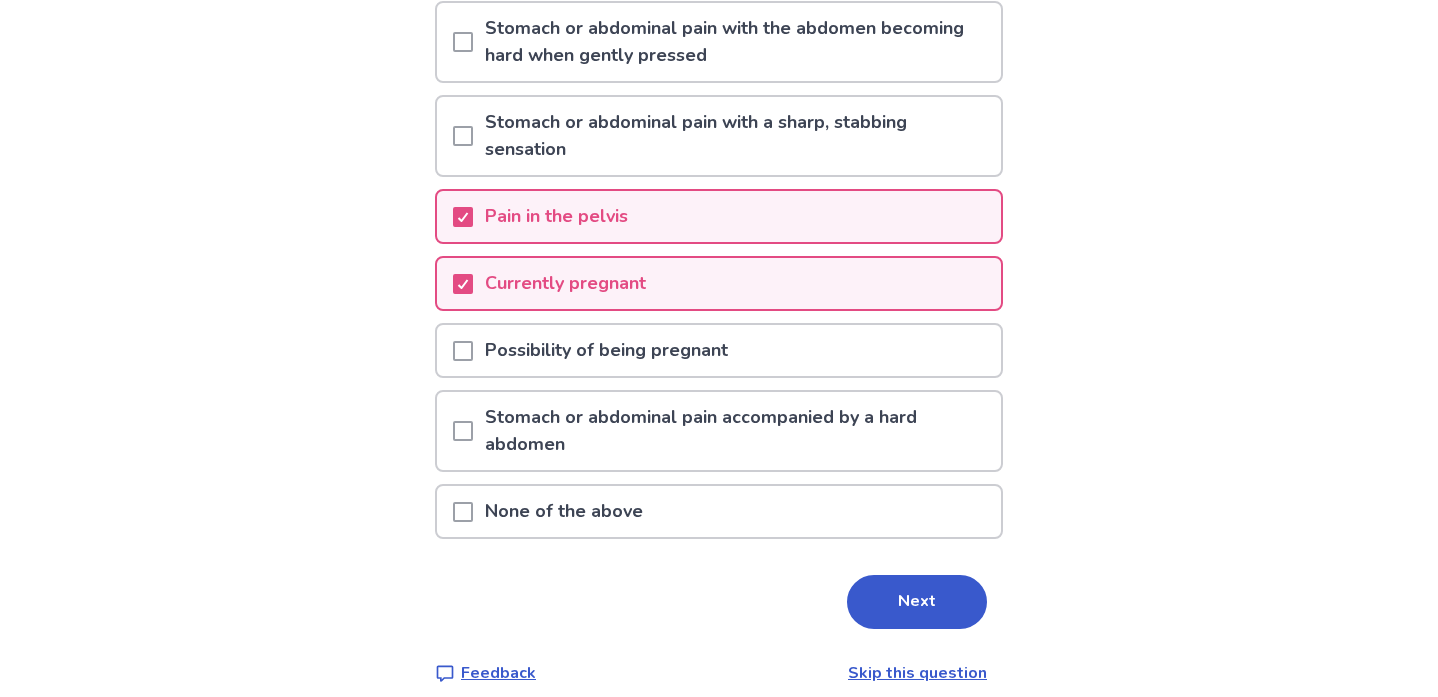 scroll, scrollTop: 288, scrollLeft: 0, axis: vertical 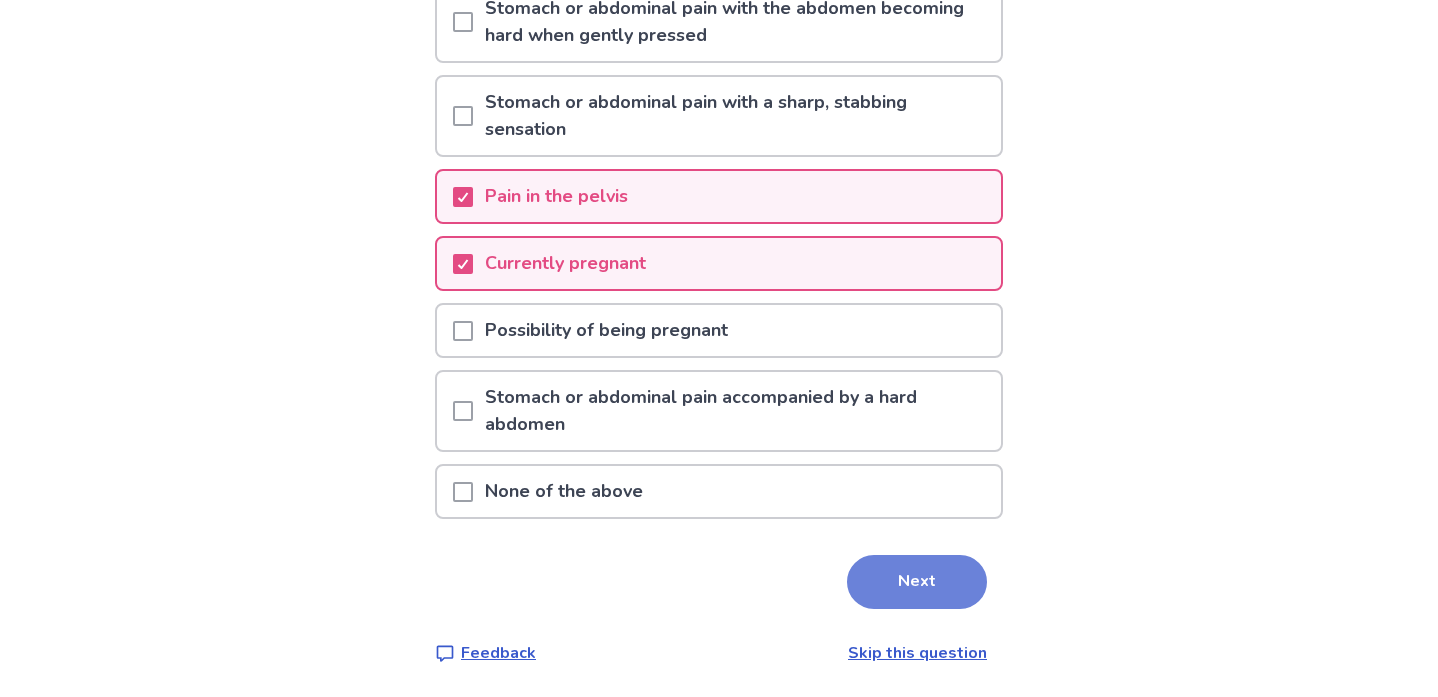 click on "Next" at bounding box center [917, 582] 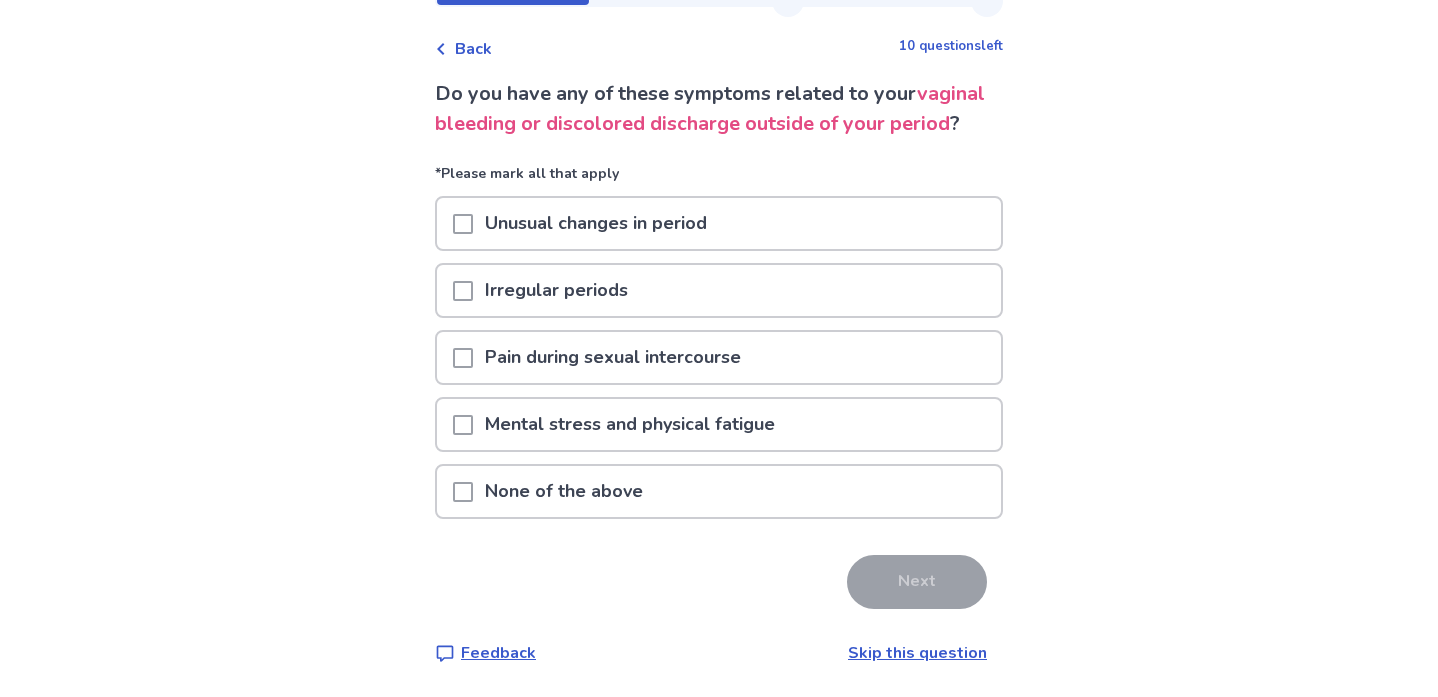 scroll, scrollTop: 103, scrollLeft: 0, axis: vertical 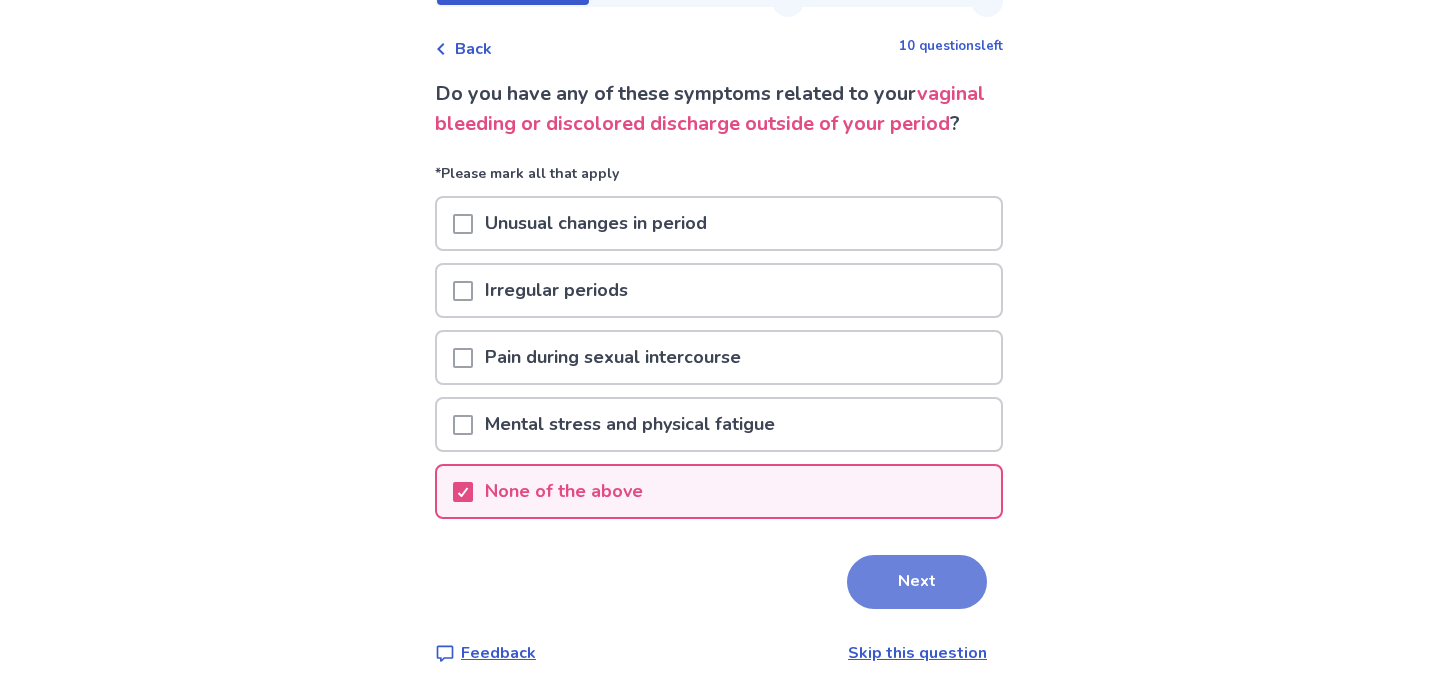 click on "Next" at bounding box center [917, 582] 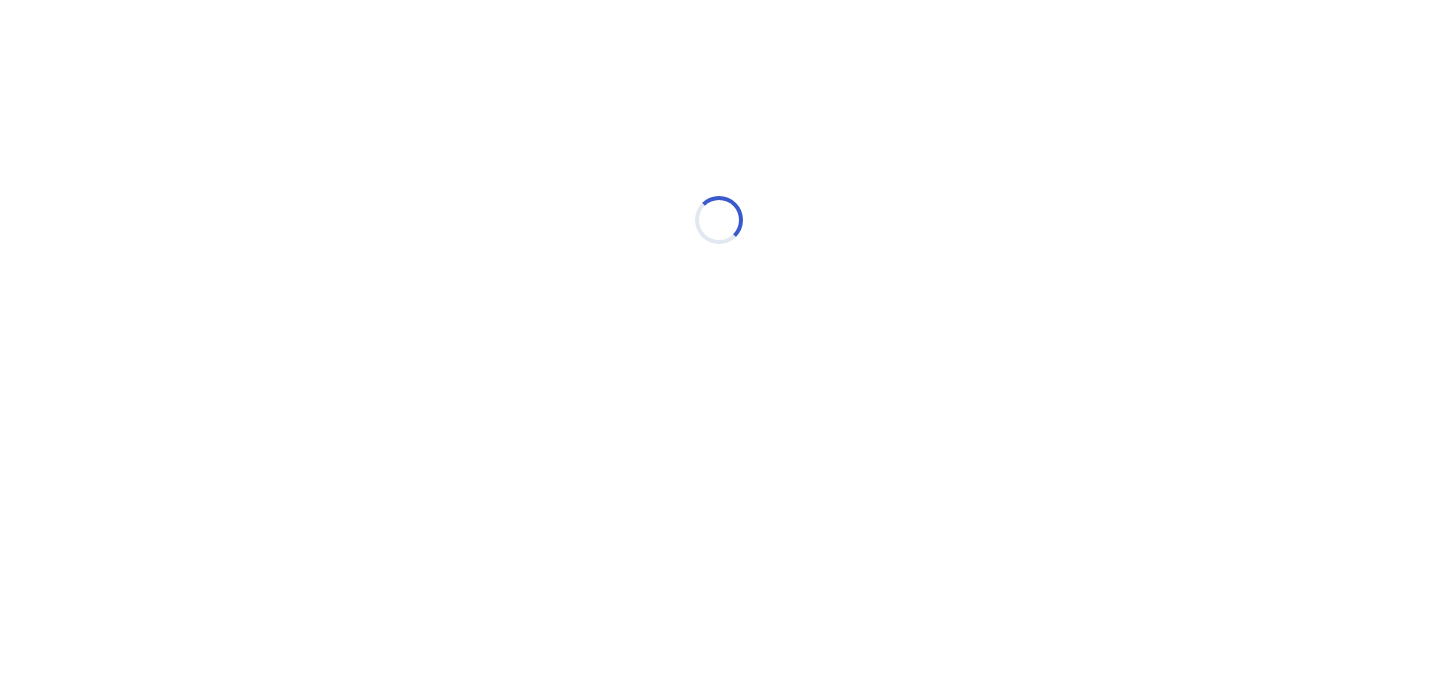 scroll, scrollTop: 0, scrollLeft: 0, axis: both 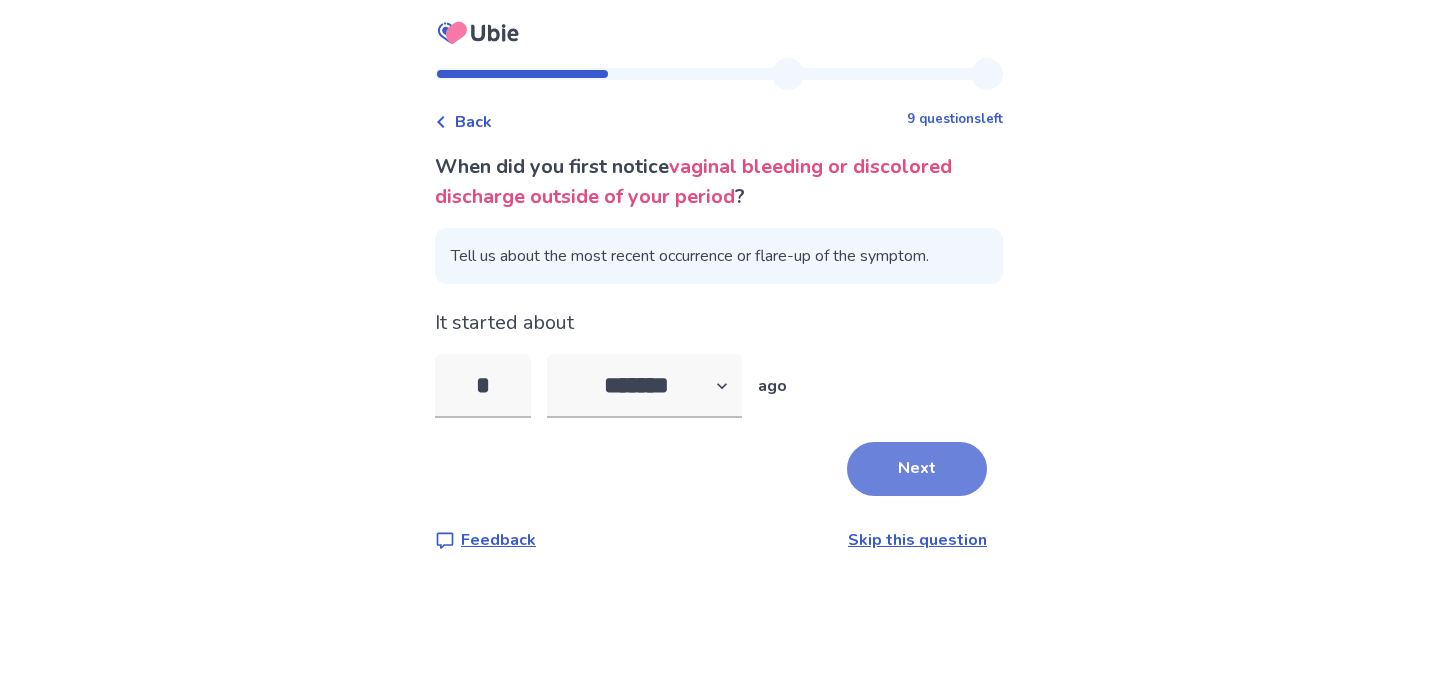 type on "*" 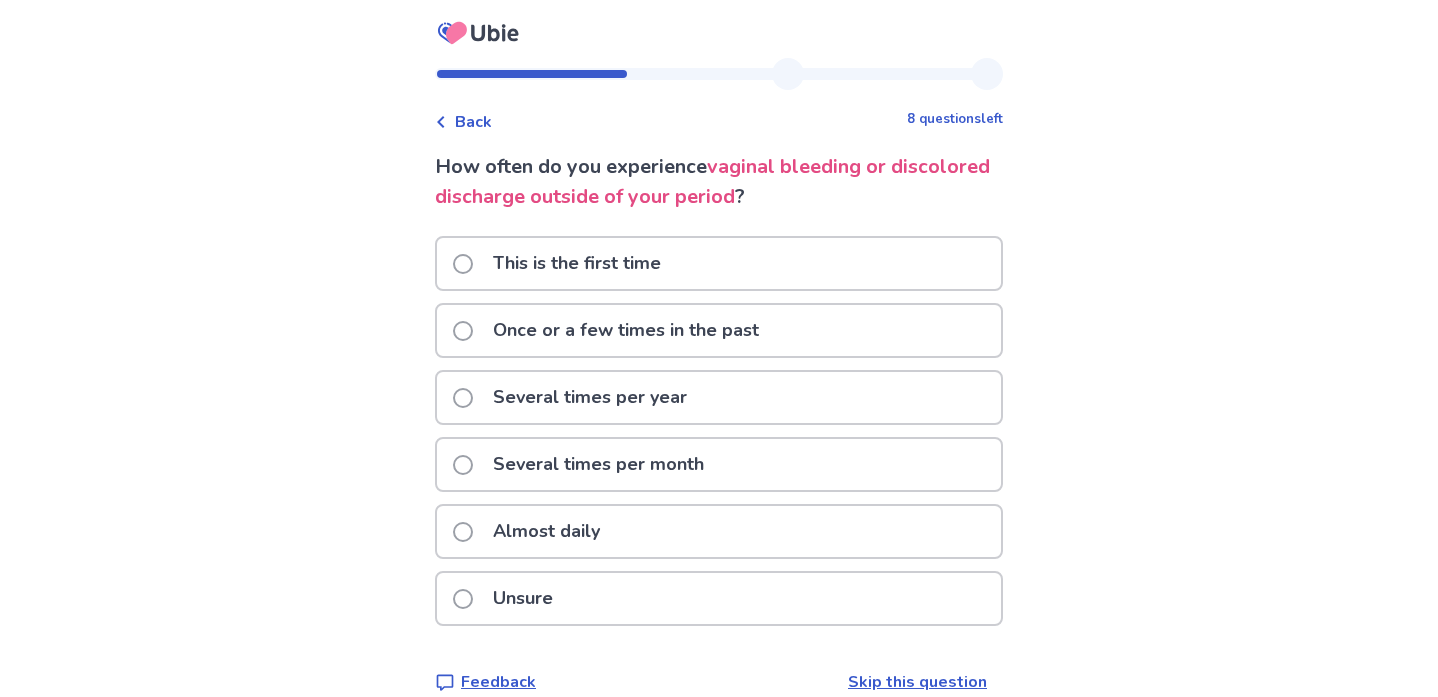 scroll, scrollTop: 29, scrollLeft: 0, axis: vertical 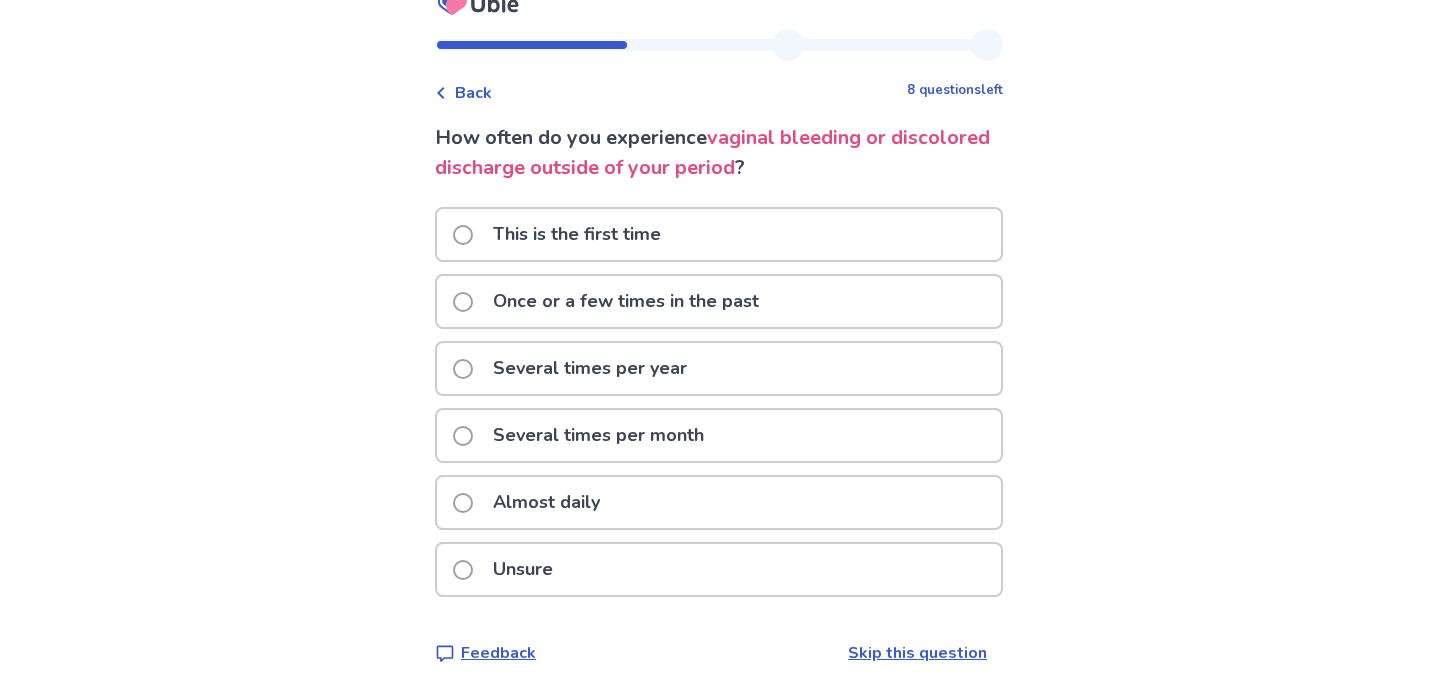click on "This is the first time" at bounding box center [719, 234] 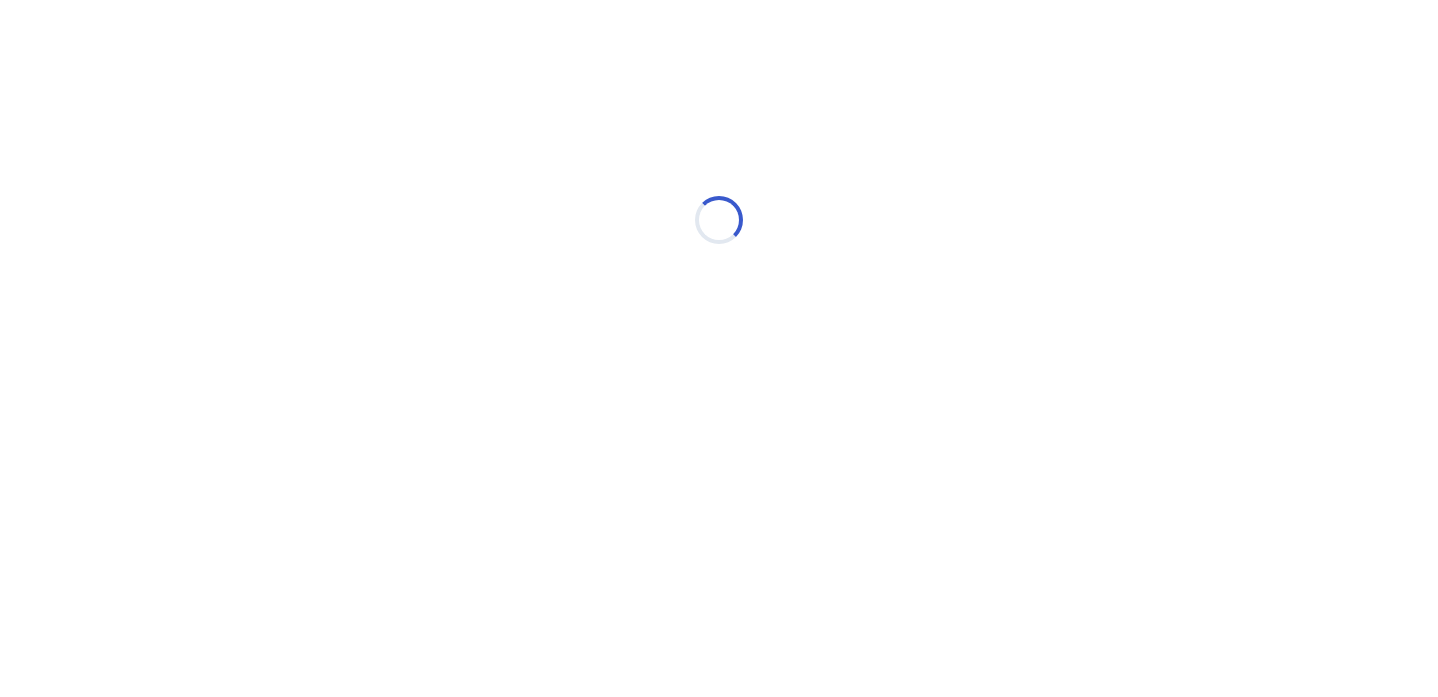 scroll, scrollTop: 0, scrollLeft: 0, axis: both 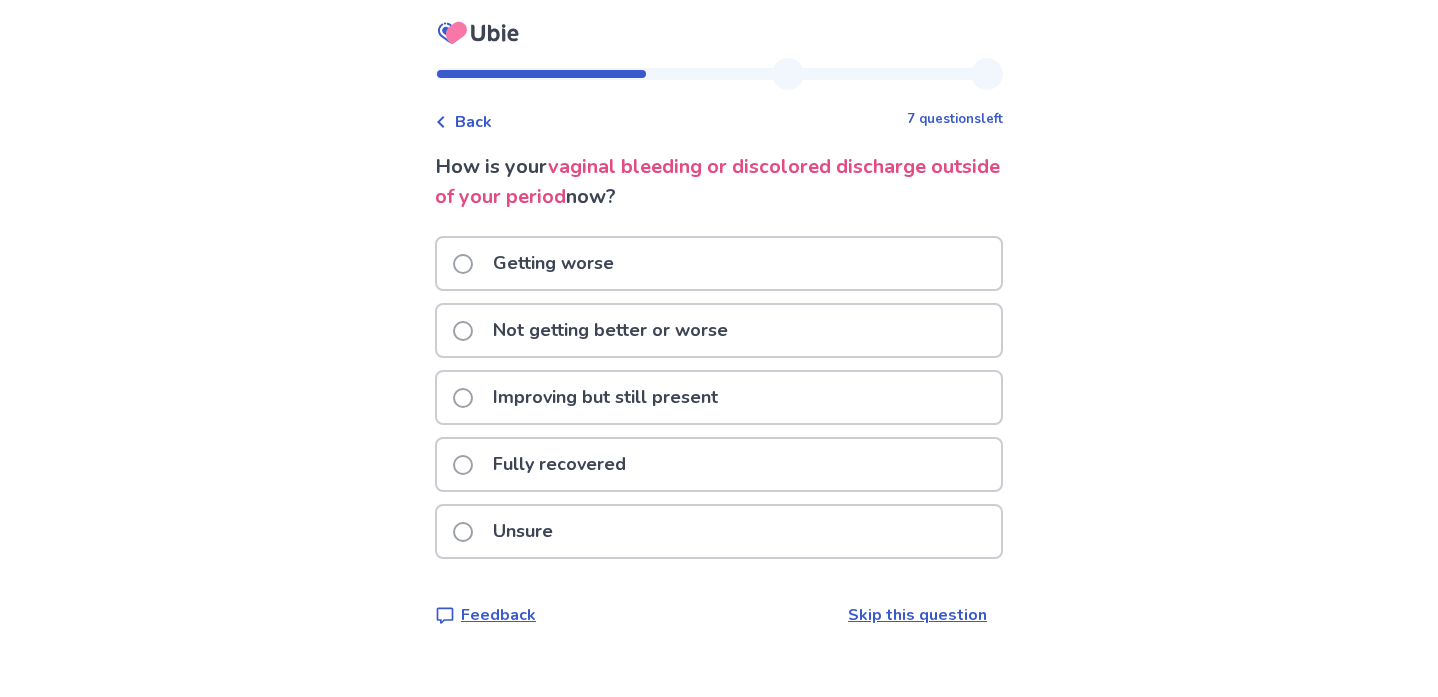 click on "Getting worse" at bounding box center (719, 263) 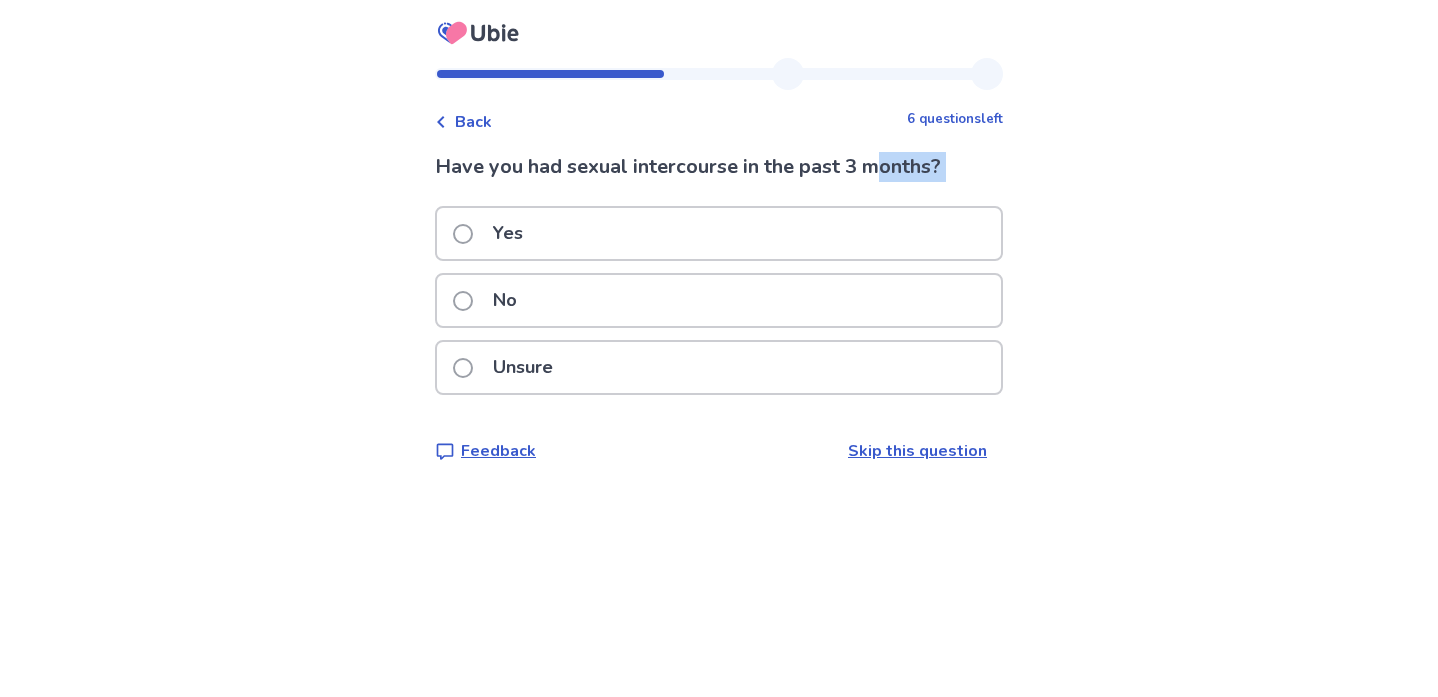 drag, startPoint x: 749, startPoint y: 299, endPoint x: 895, endPoint y: 172, distance: 193.50711 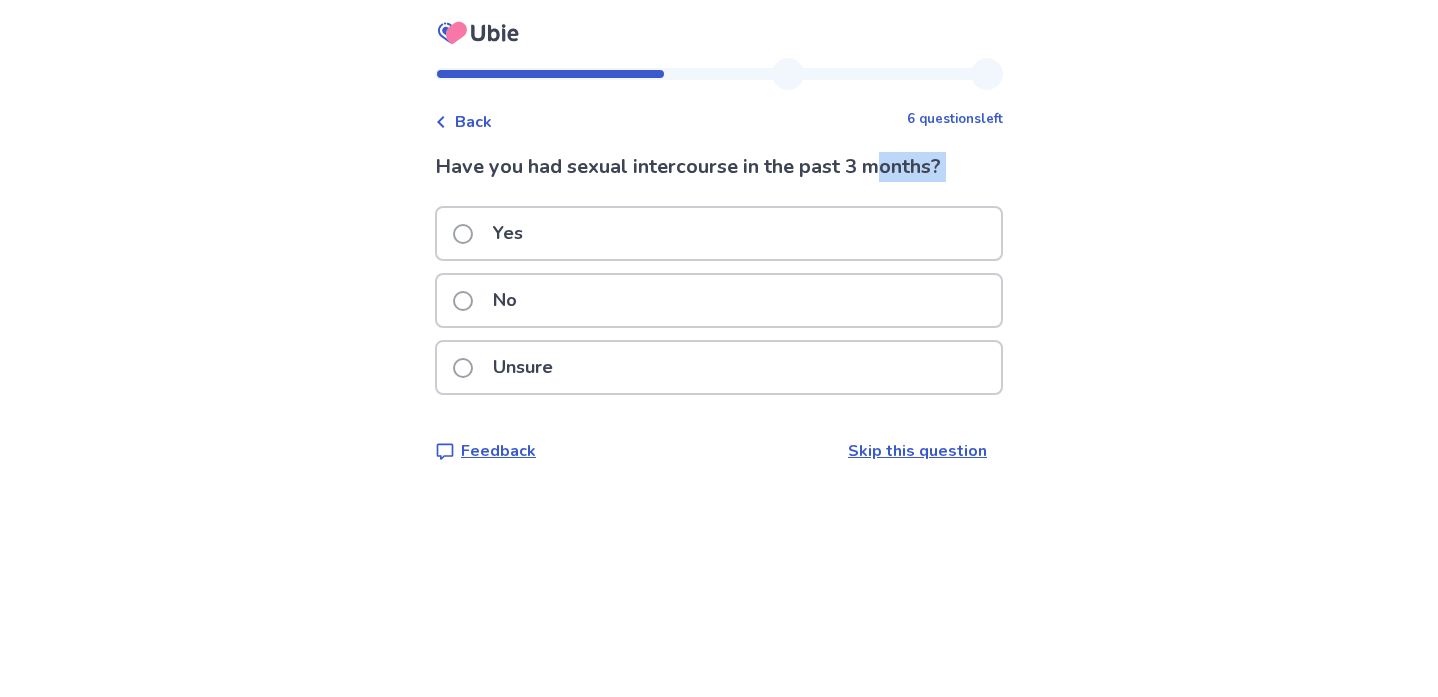 click on "Yes" at bounding box center (719, 233) 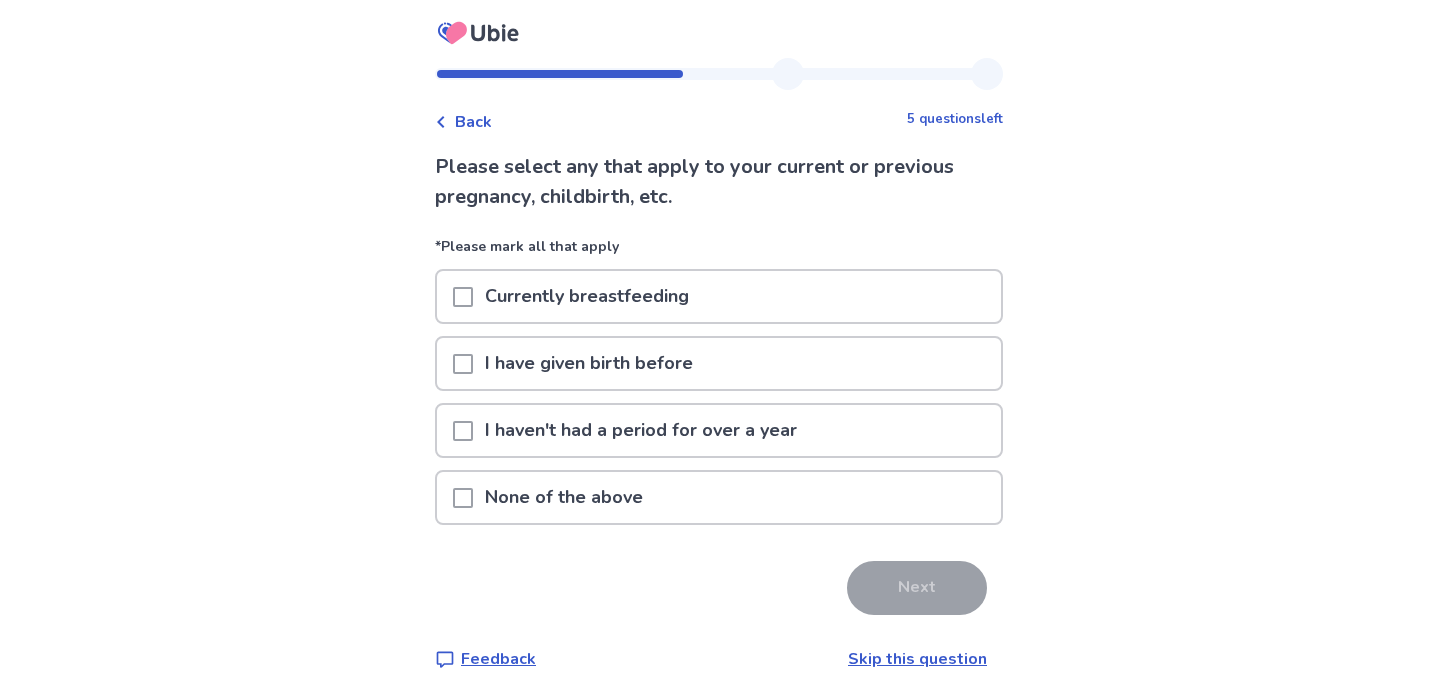 scroll, scrollTop: 6, scrollLeft: 0, axis: vertical 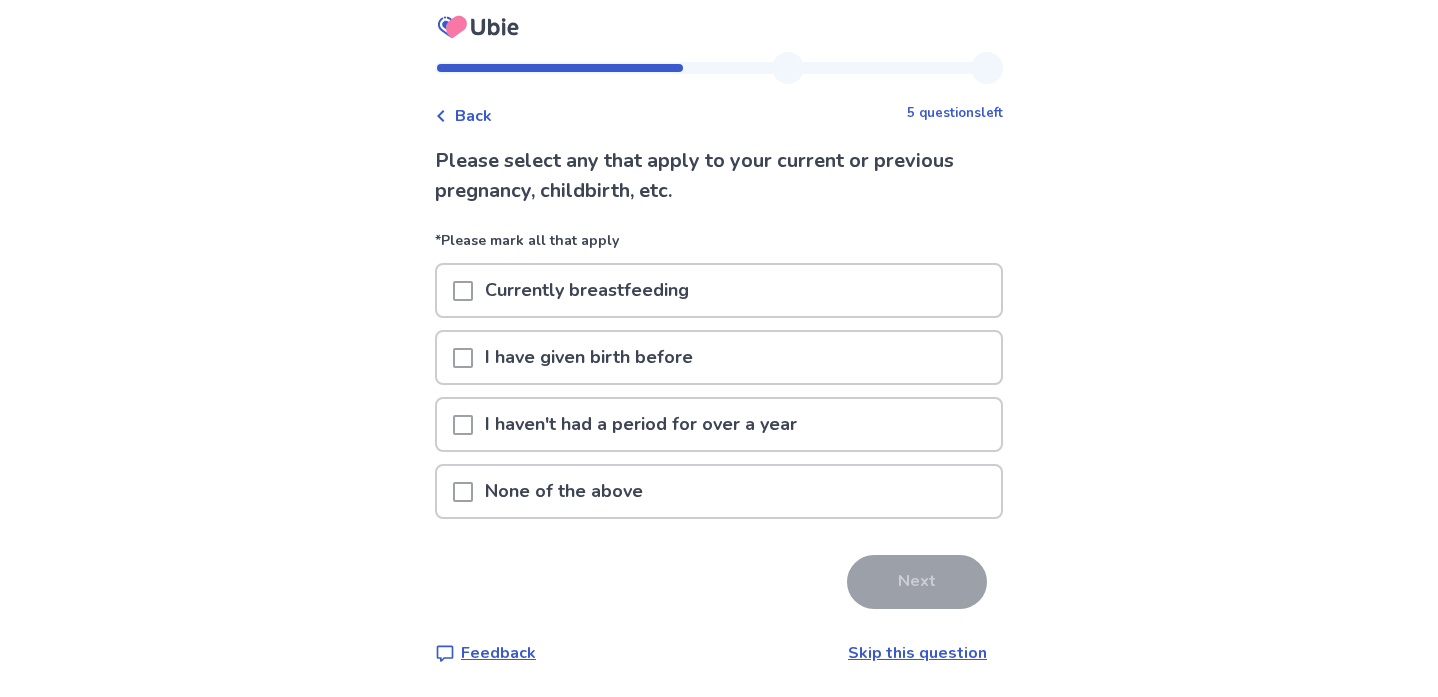 click on "None of the above" at bounding box center (719, 491) 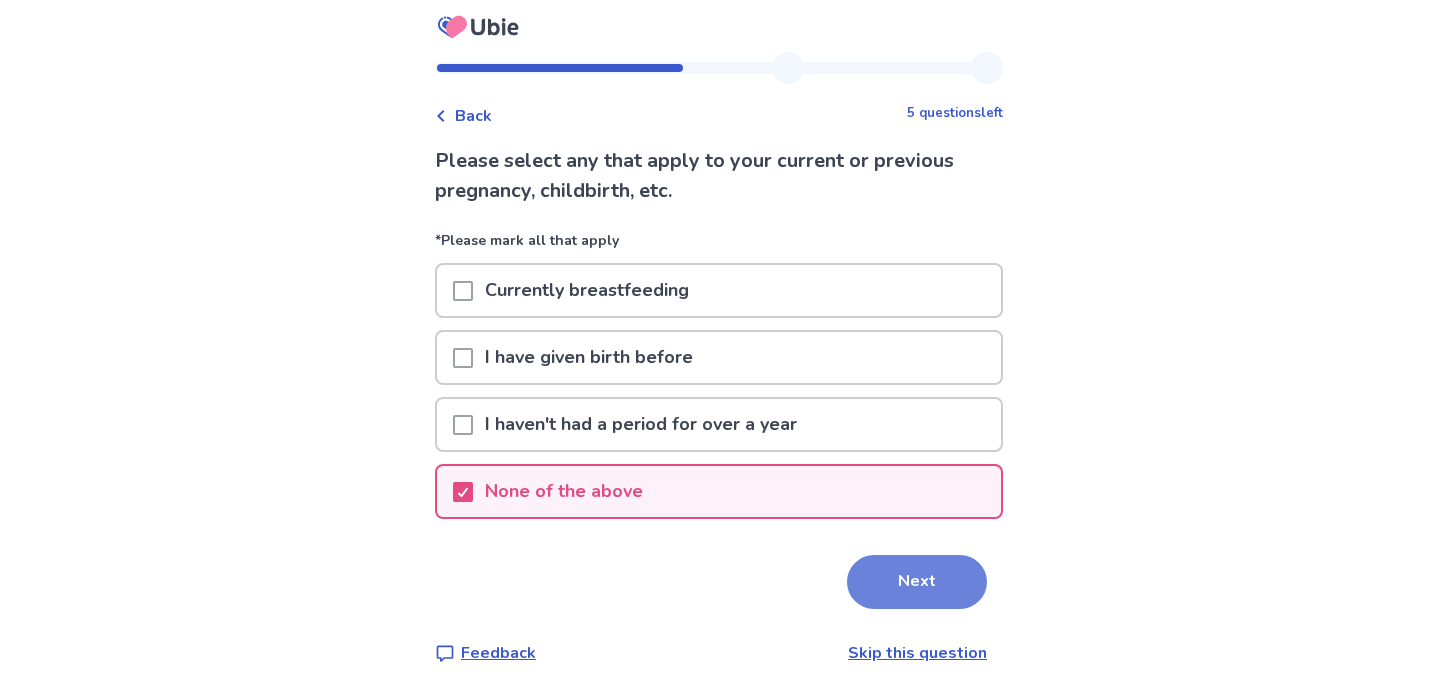 click on "Next" at bounding box center [917, 582] 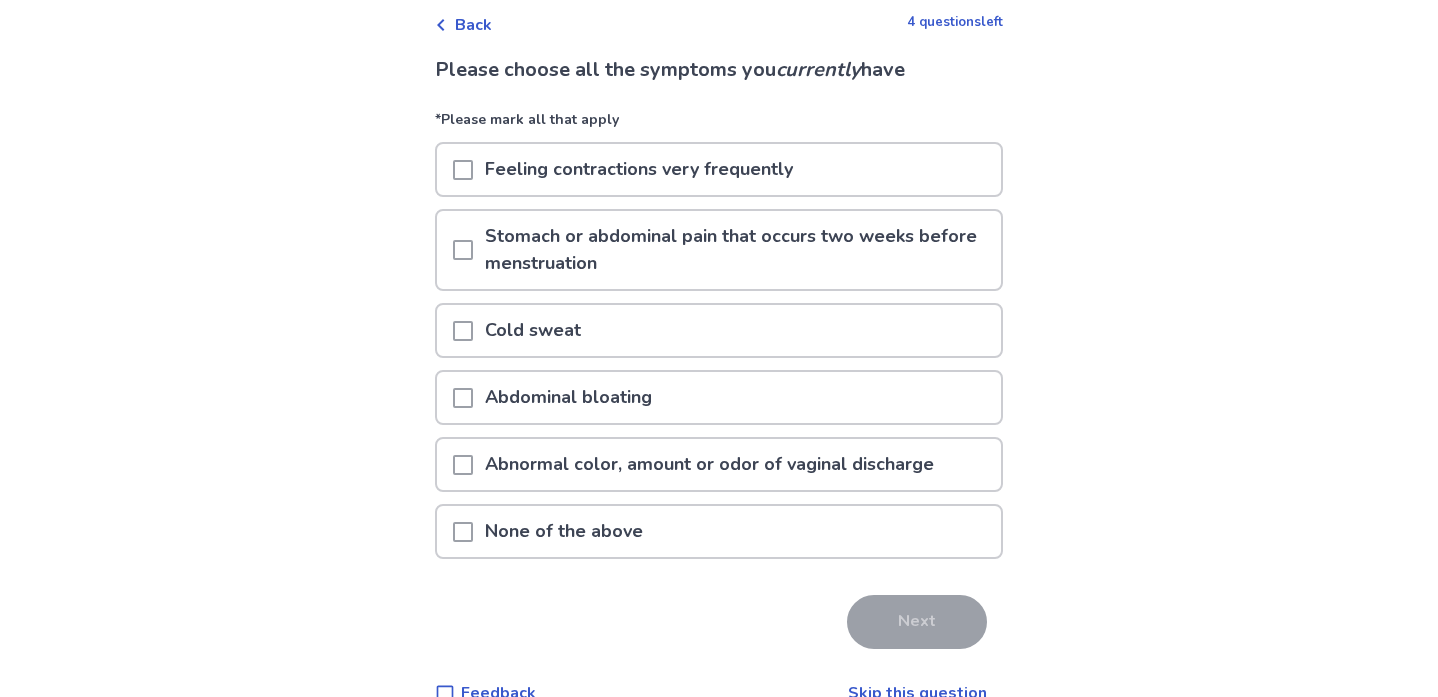 scroll, scrollTop: 137, scrollLeft: 0, axis: vertical 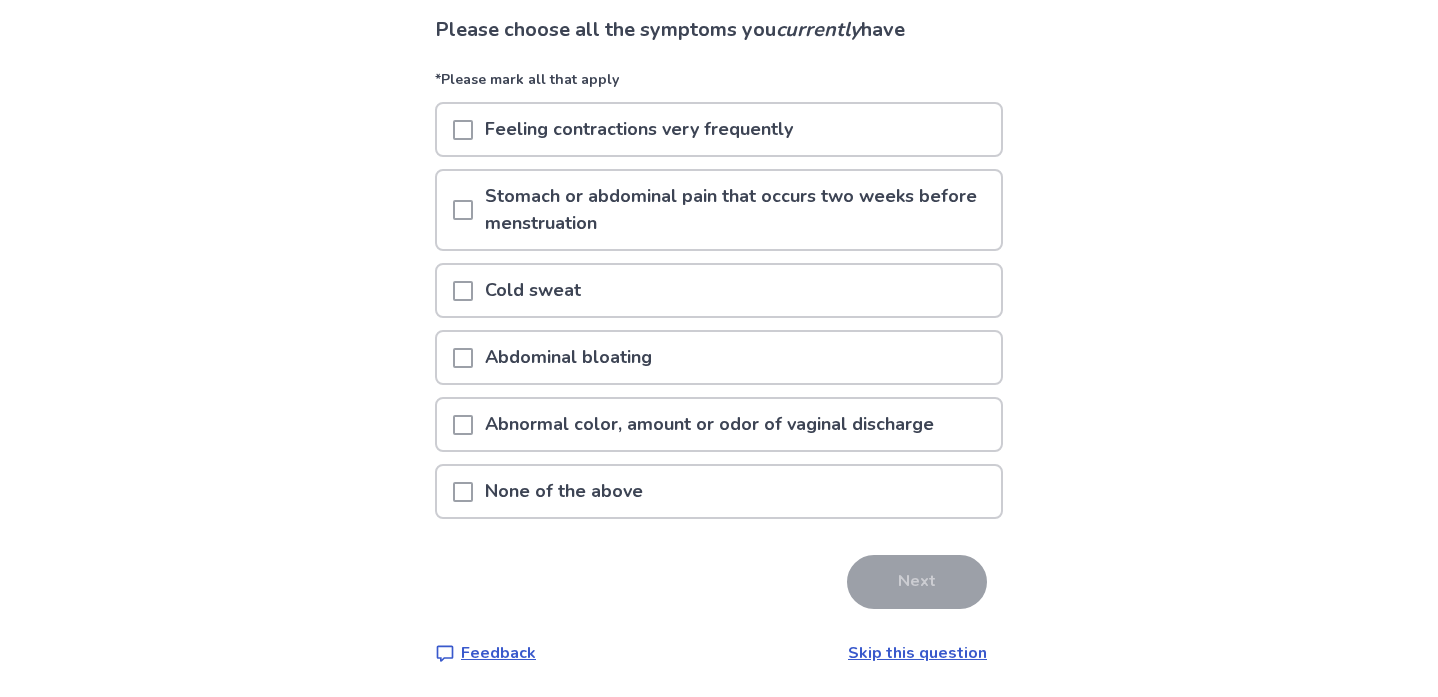 click on "None of the above" at bounding box center [719, 491] 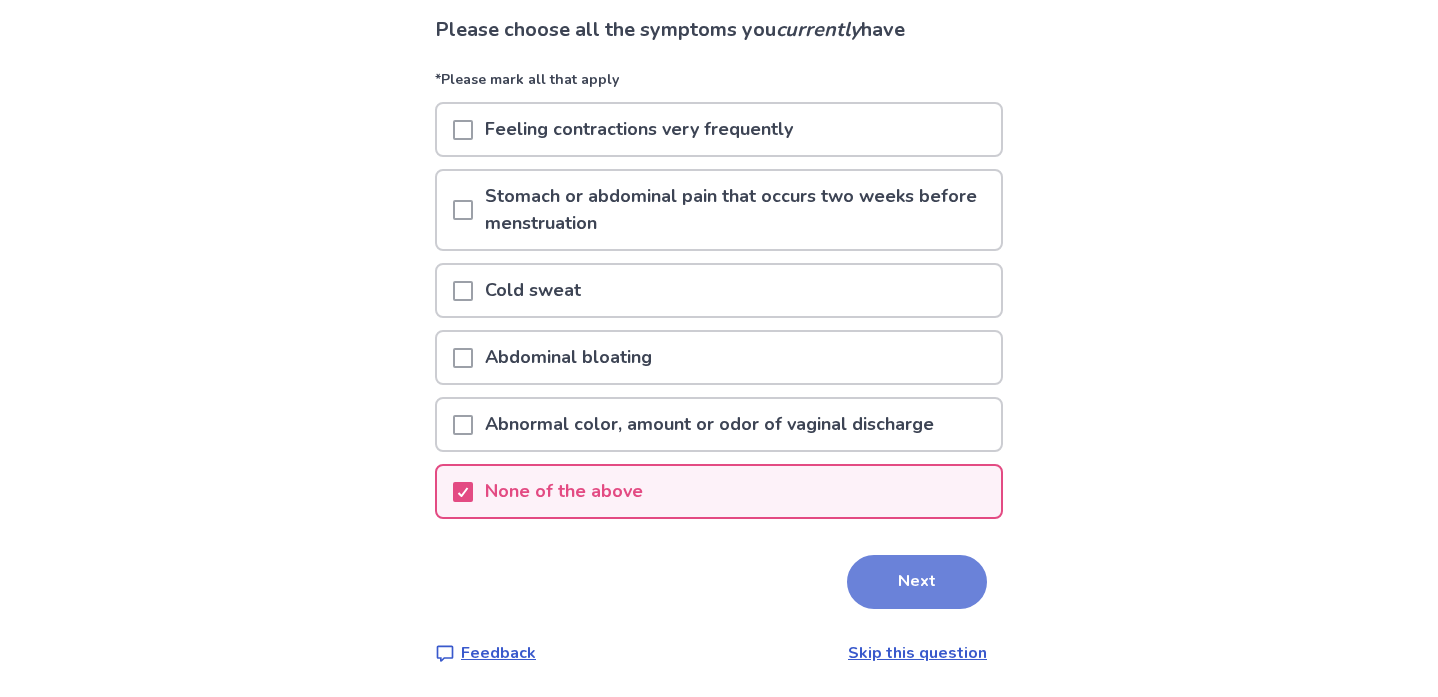 click on "Next" at bounding box center [917, 582] 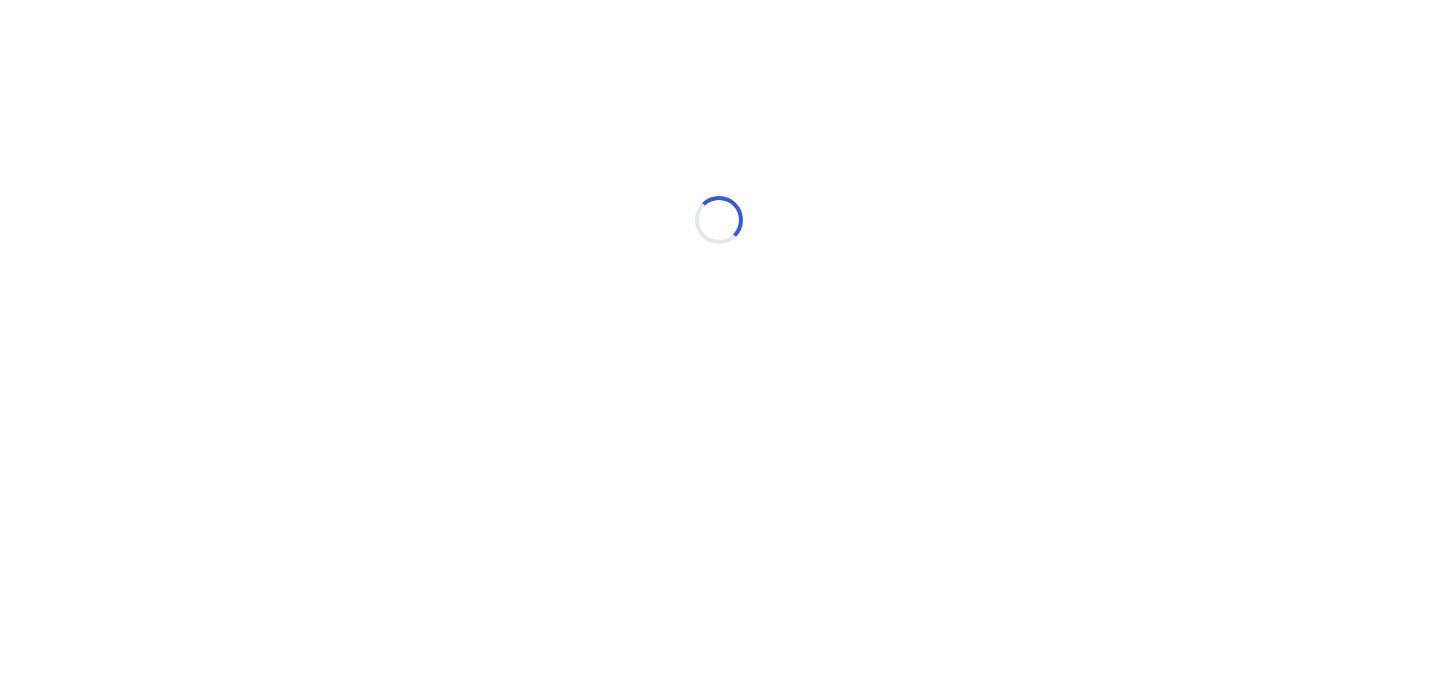 scroll, scrollTop: 0, scrollLeft: 0, axis: both 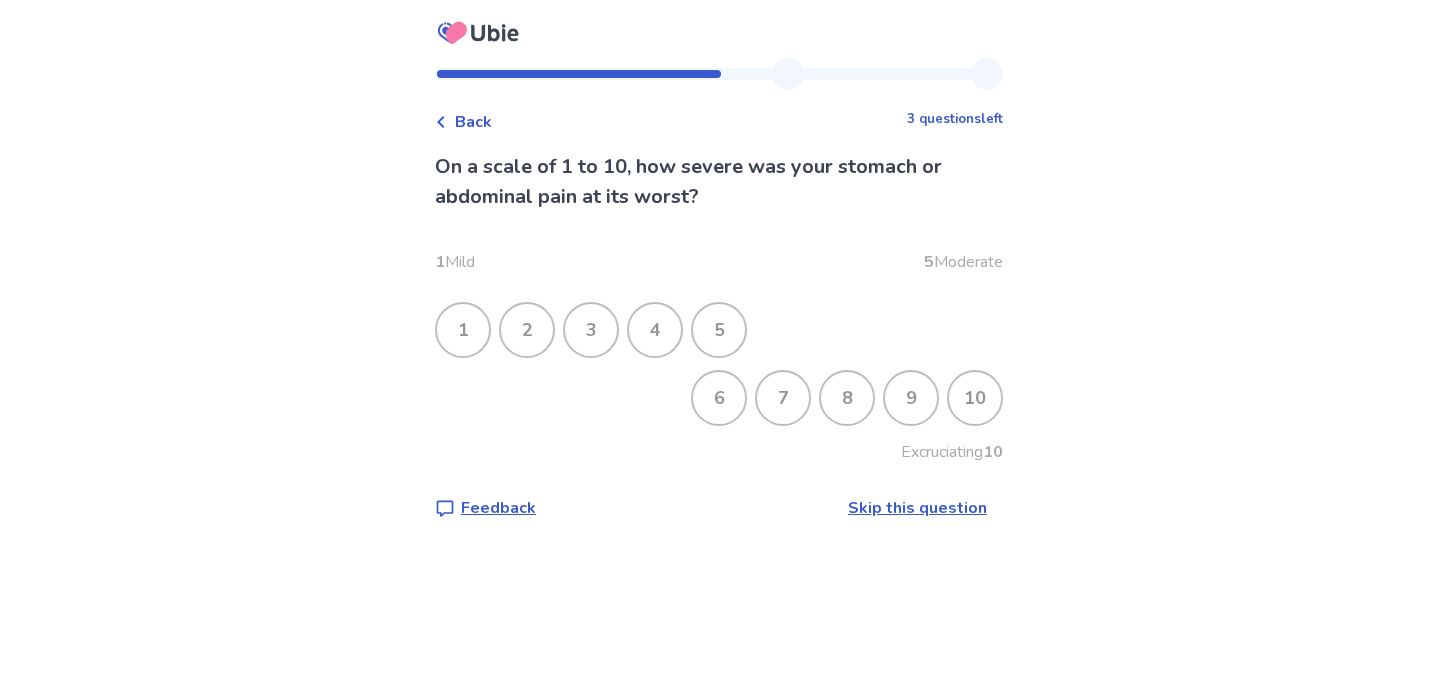 click on "5" at bounding box center (719, 330) 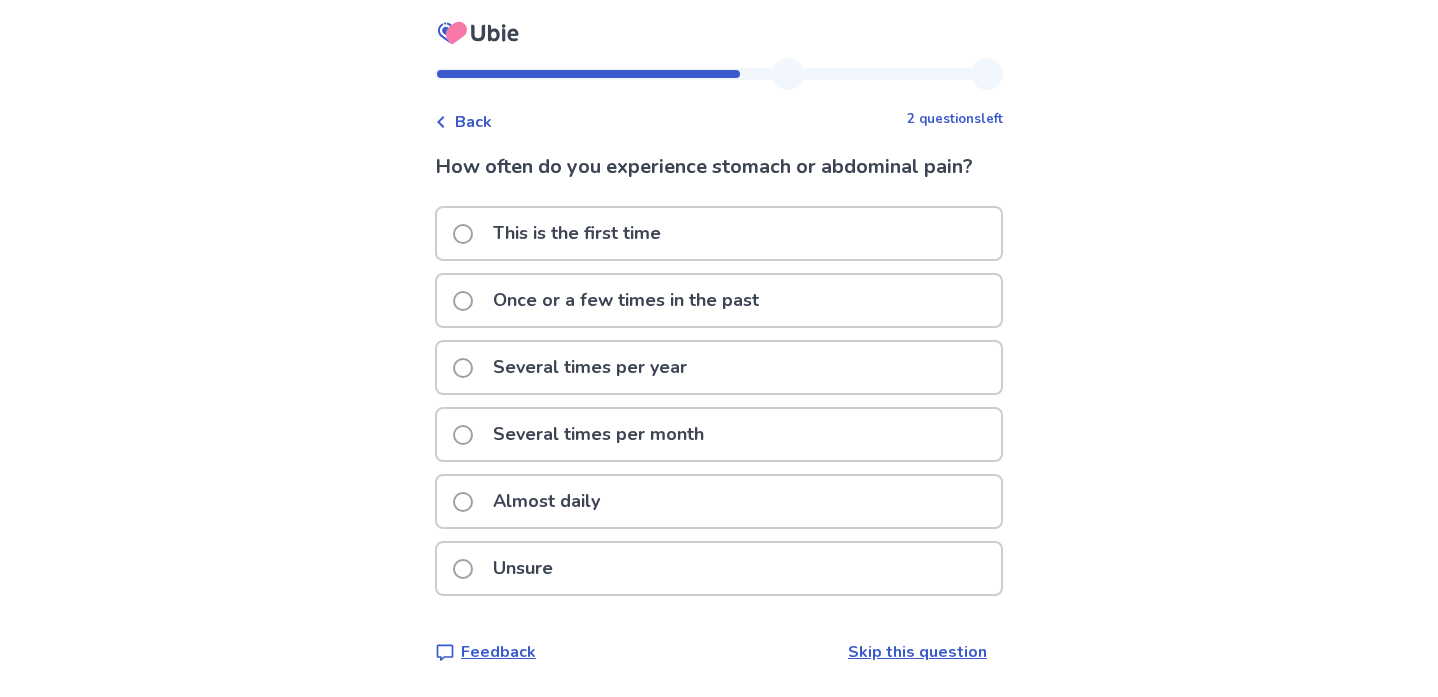 click on "This is the first time" at bounding box center (719, 233) 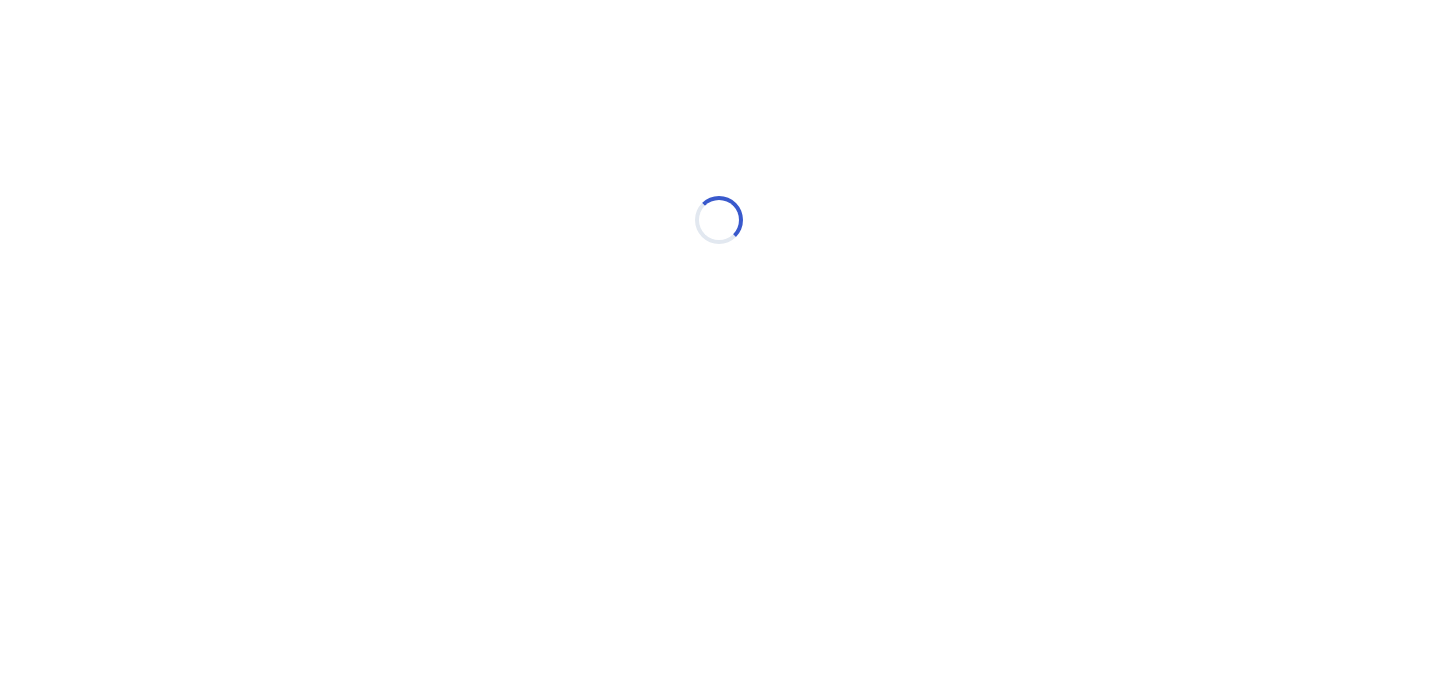 select on "*" 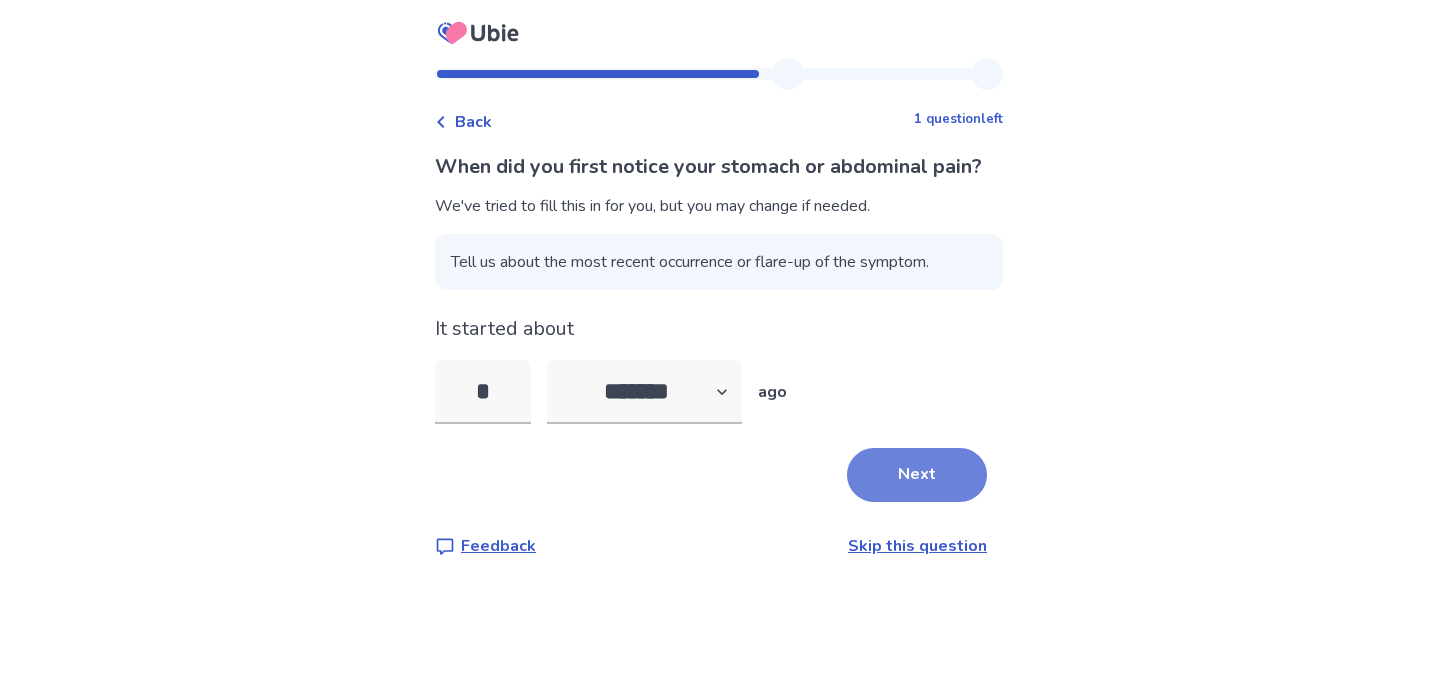 click on "Next" at bounding box center (917, 475) 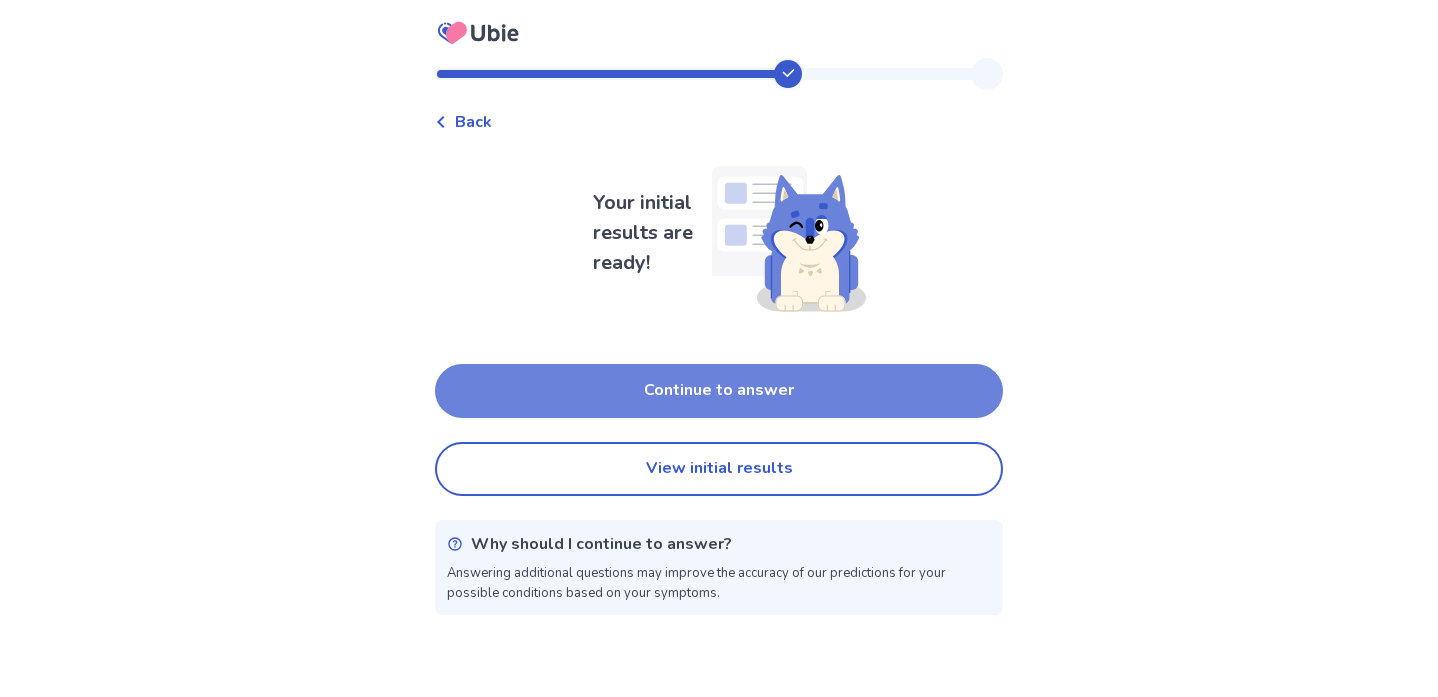click on "Continue to answer" at bounding box center (719, 391) 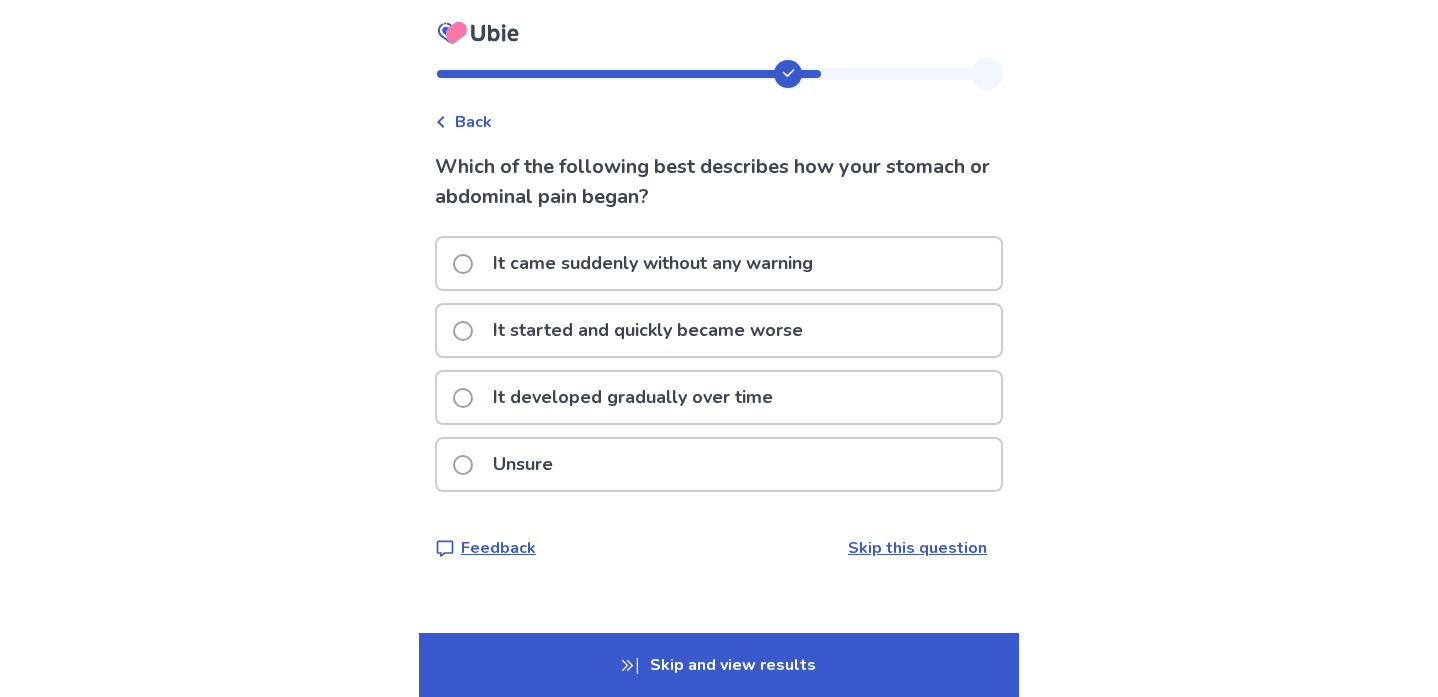 click on "It started and quickly became worse" at bounding box center [648, 330] 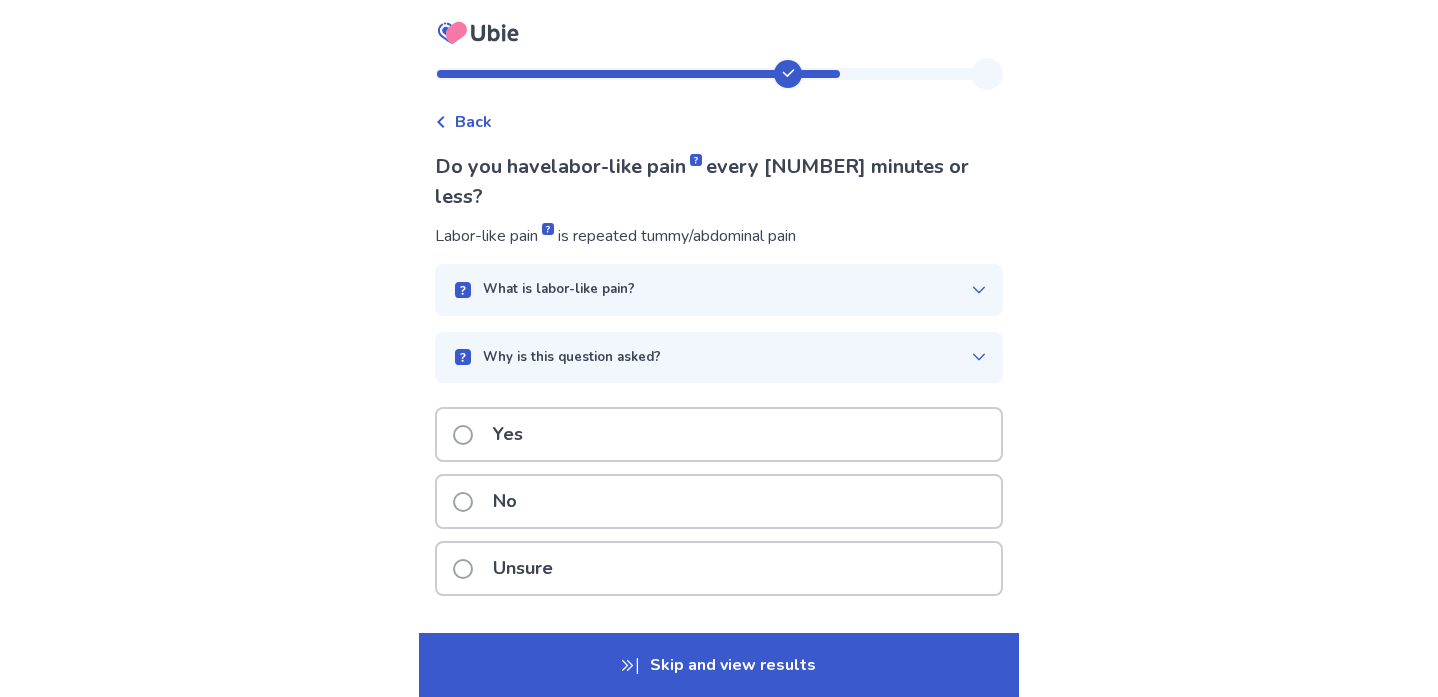 scroll, scrollTop: 33, scrollLeft: 0, axis: vertical 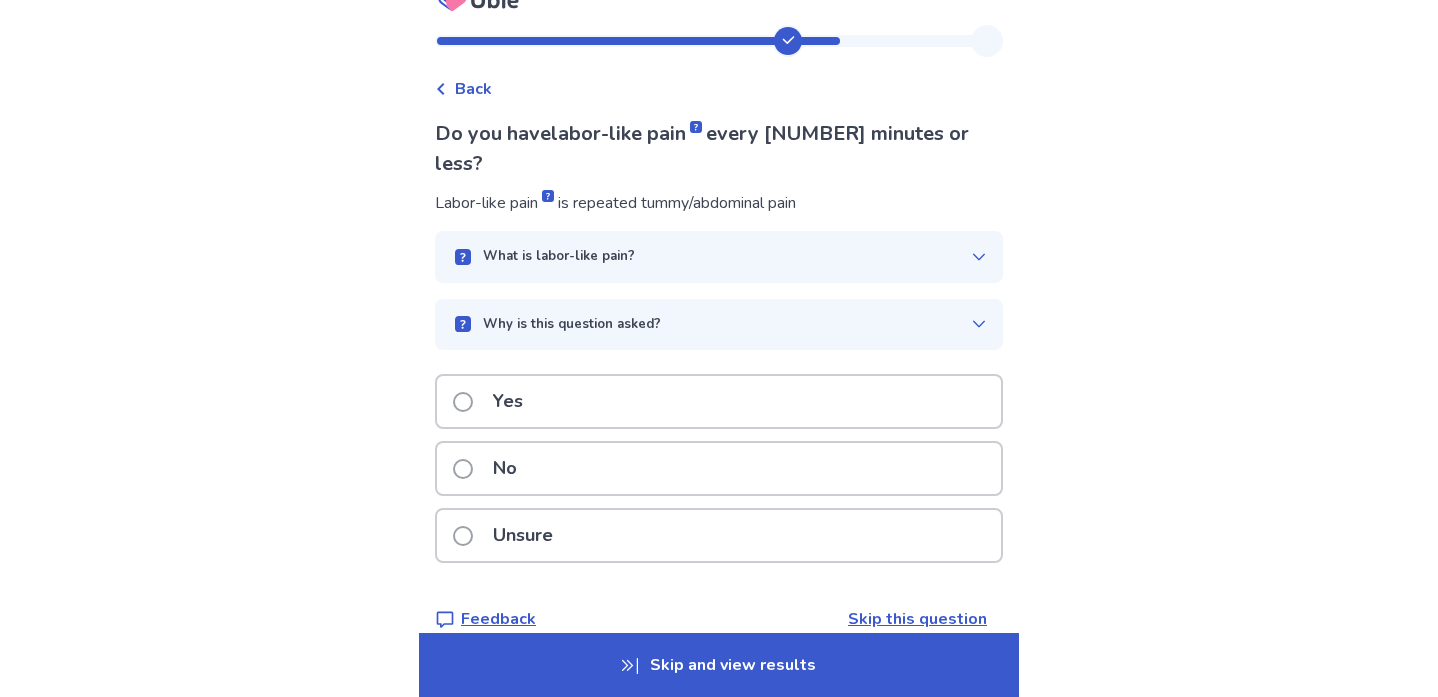 click on "No" at bounding box center (719, 468) 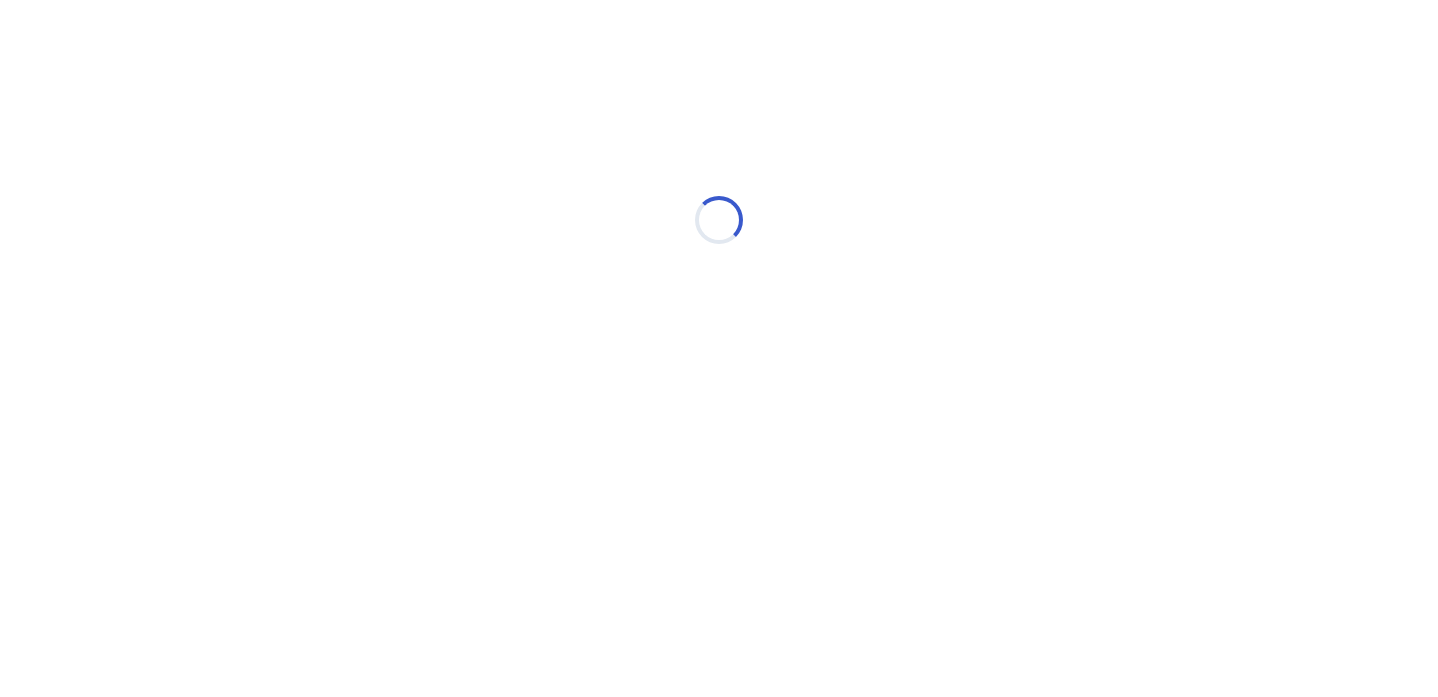 scroll, scrollTop: 0, scrollLeft: 0, axis: both 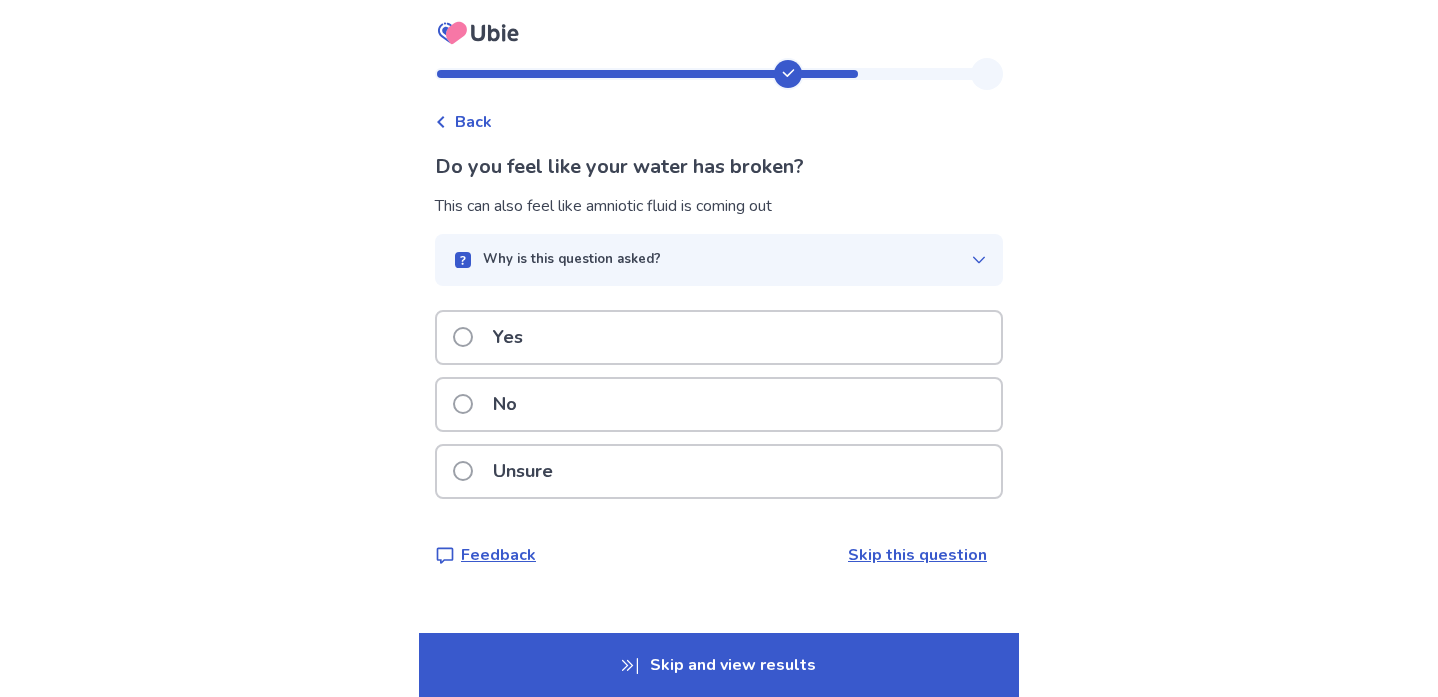 click on "No" at bounding box center [719, 404] 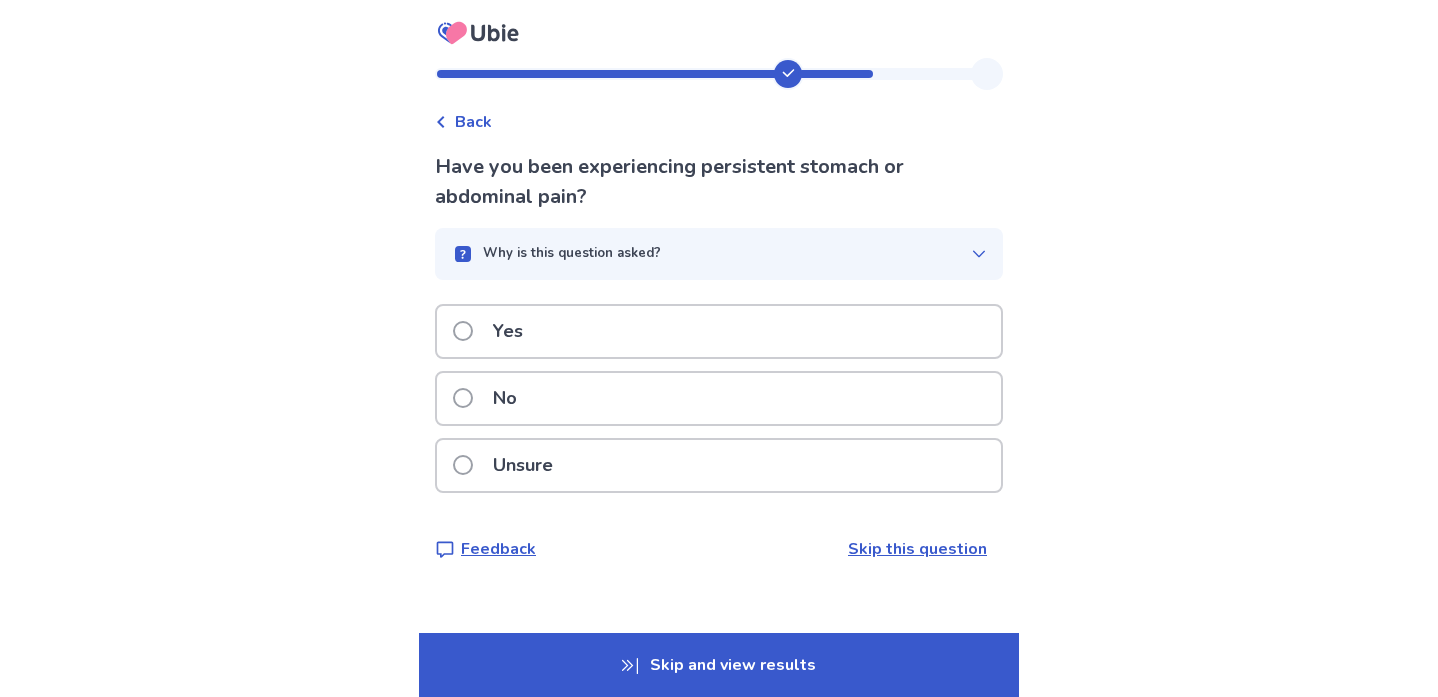 click on "No" at bounding box center [719, 398] 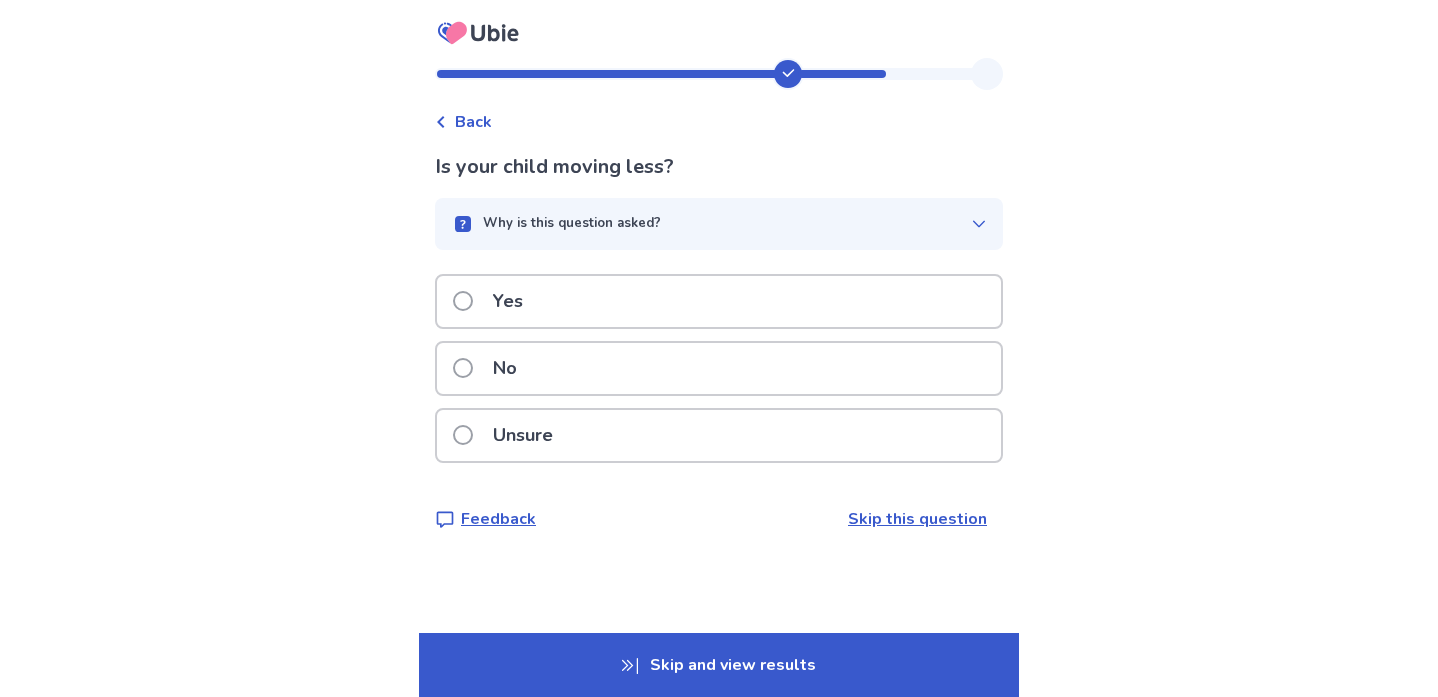 click on "Skip this question" at bounding box center (917, 519) 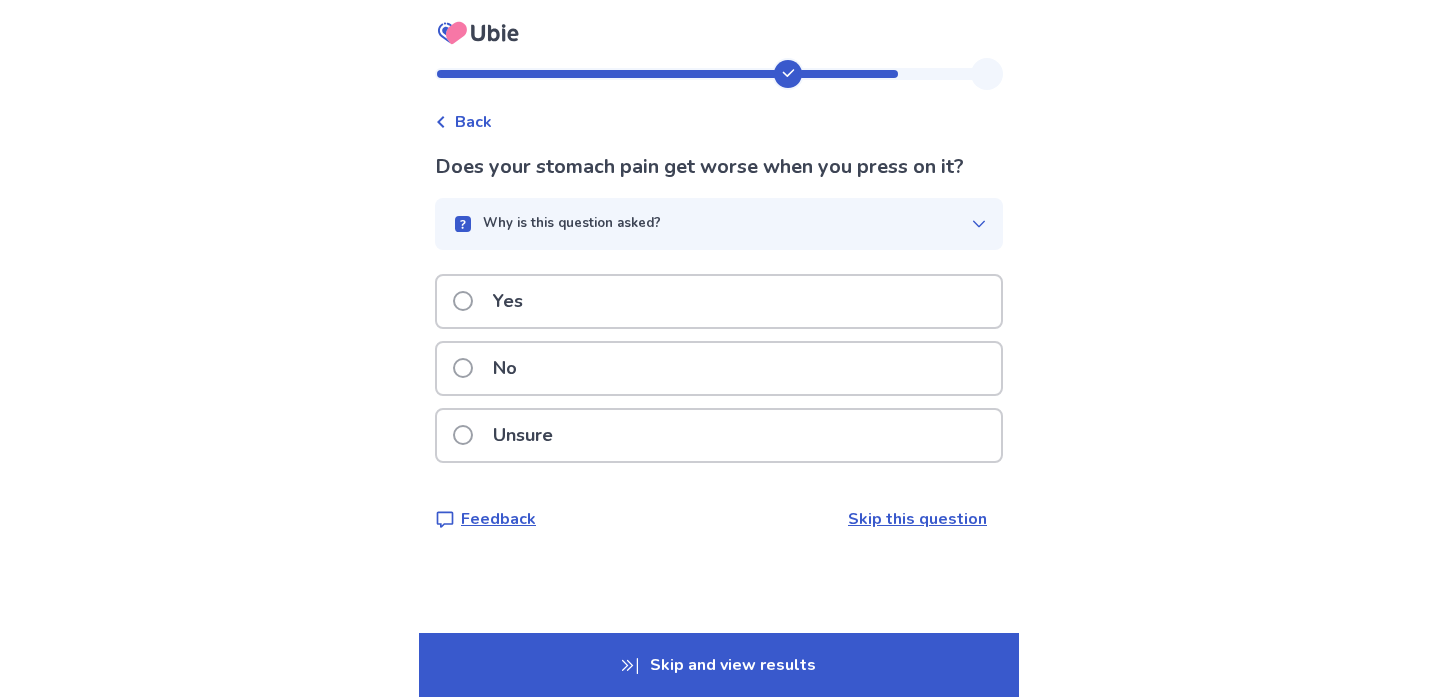 click on "Skip this question" at bounding box center (917, 519) 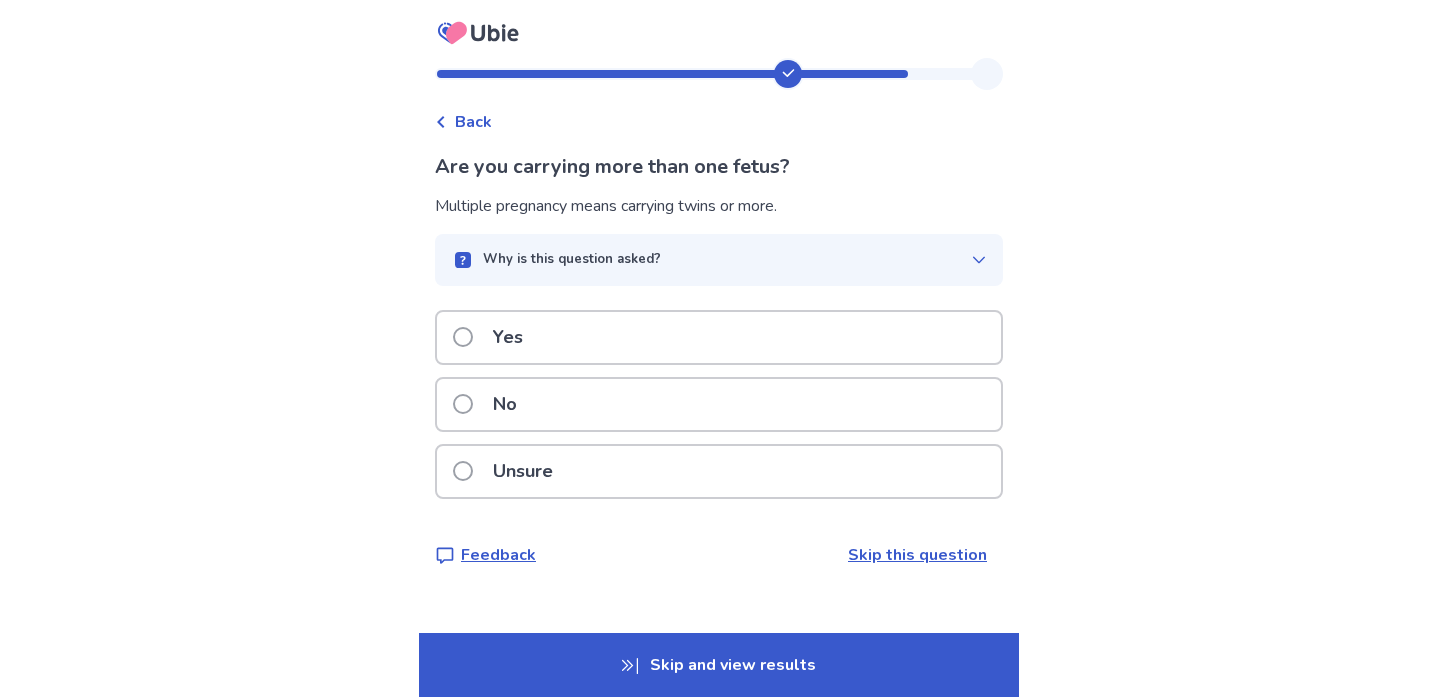 click on "No" at bounding box center [719, 404] 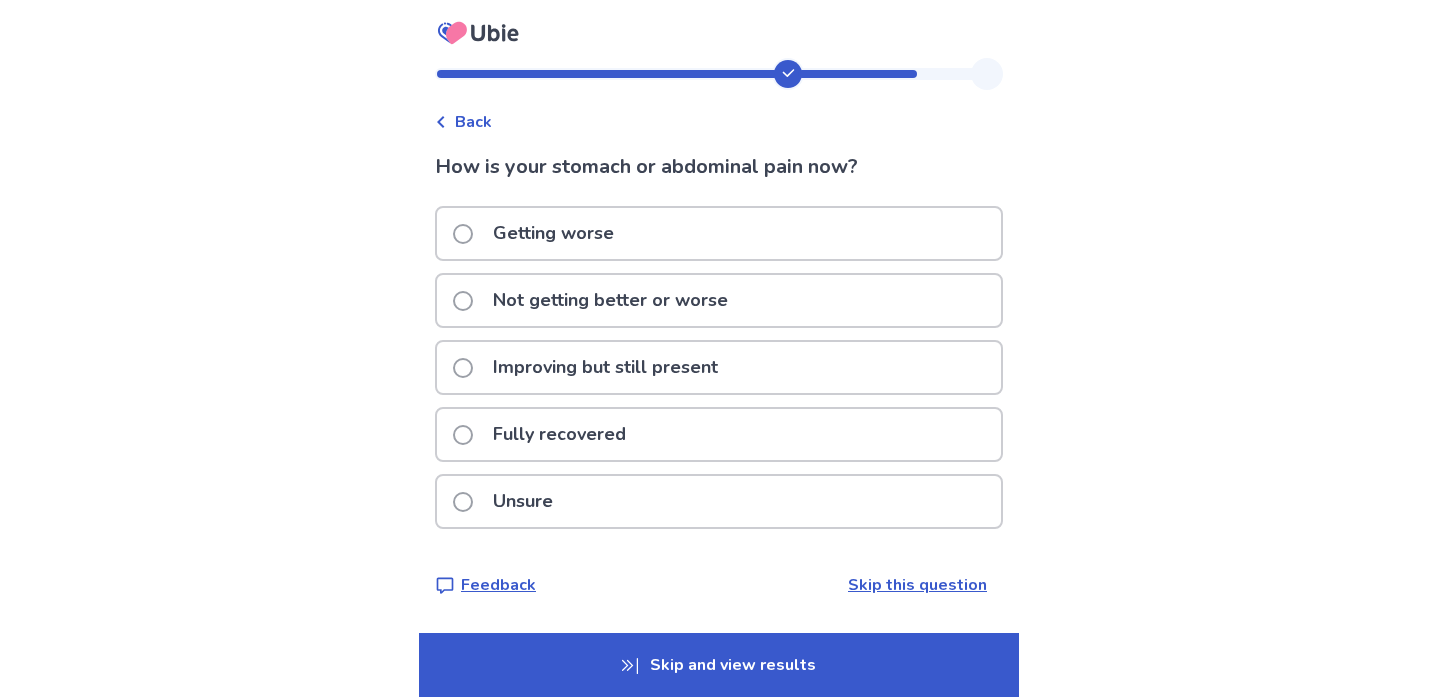 click on "Not getting better or worse" at bounding box center [719, 300] 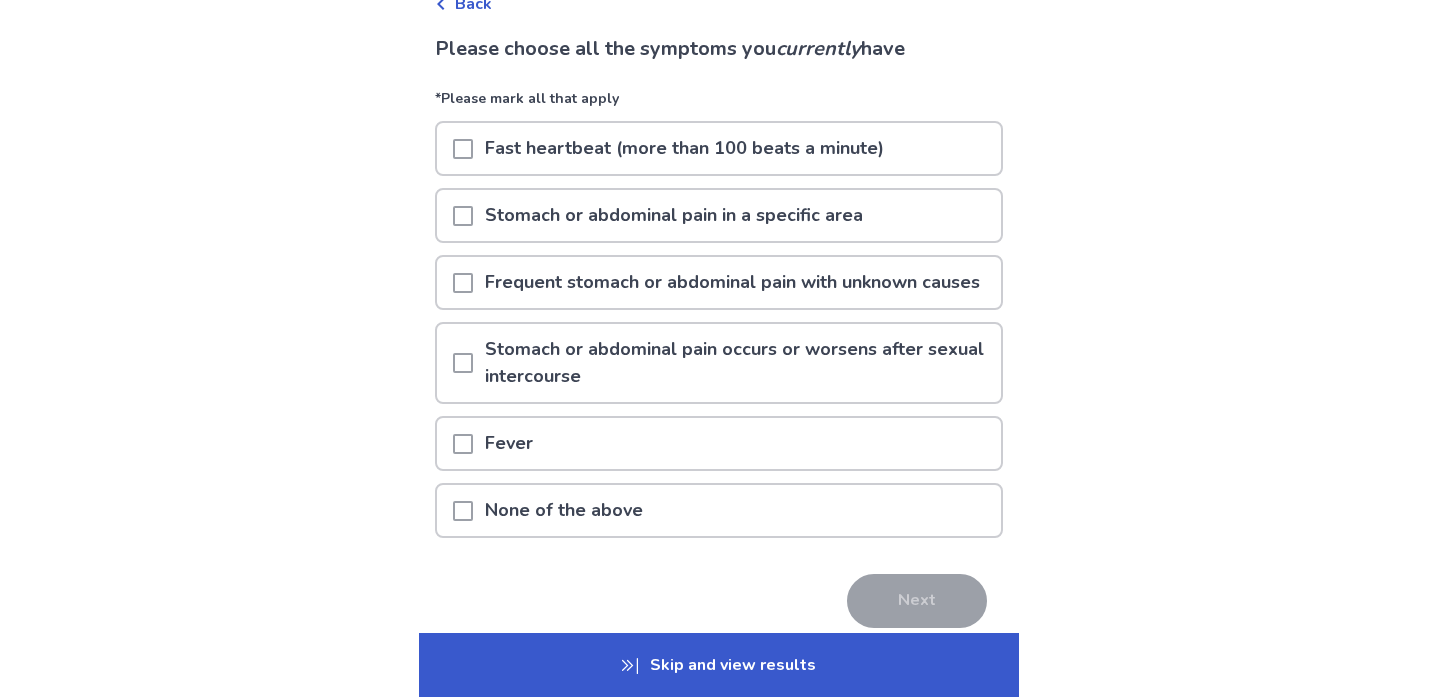 scroll, scrollTop: 130, scrollLeft: 0, axis: vertical 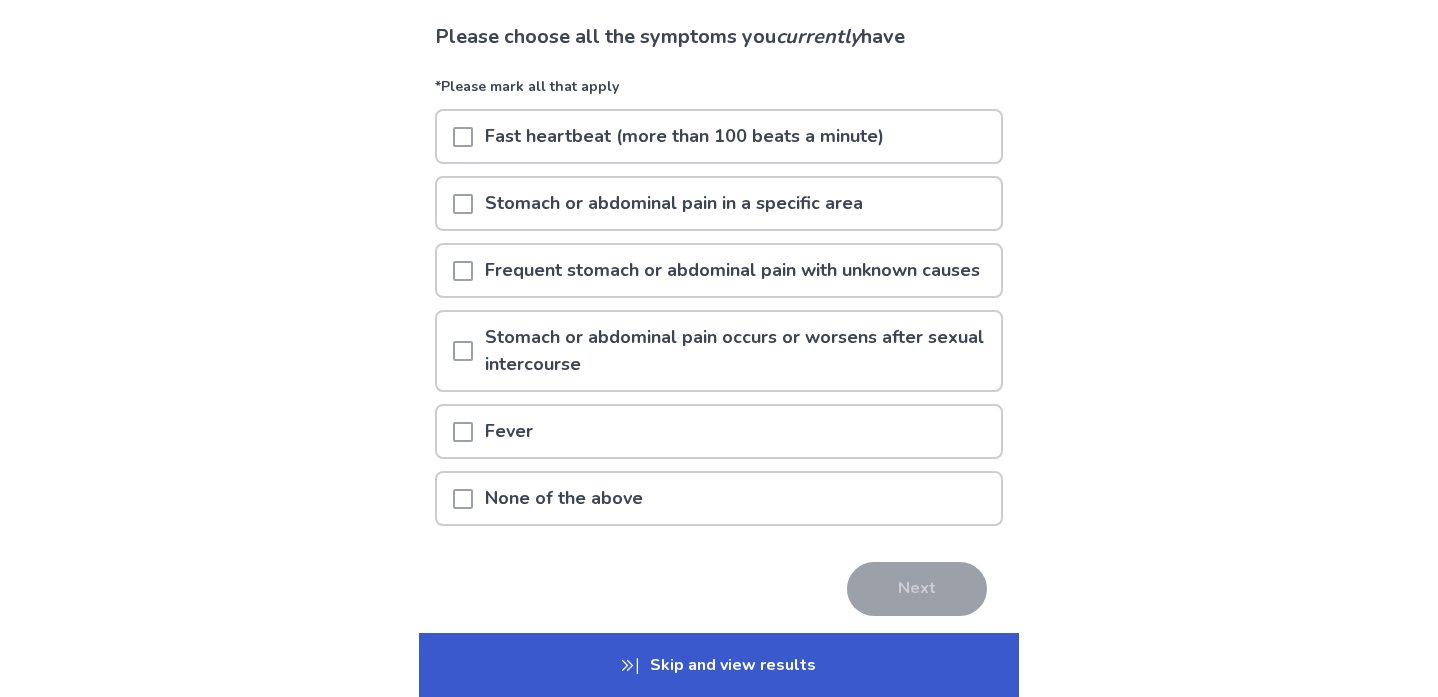 click on "None of the above" at bounding box center (564, 498) 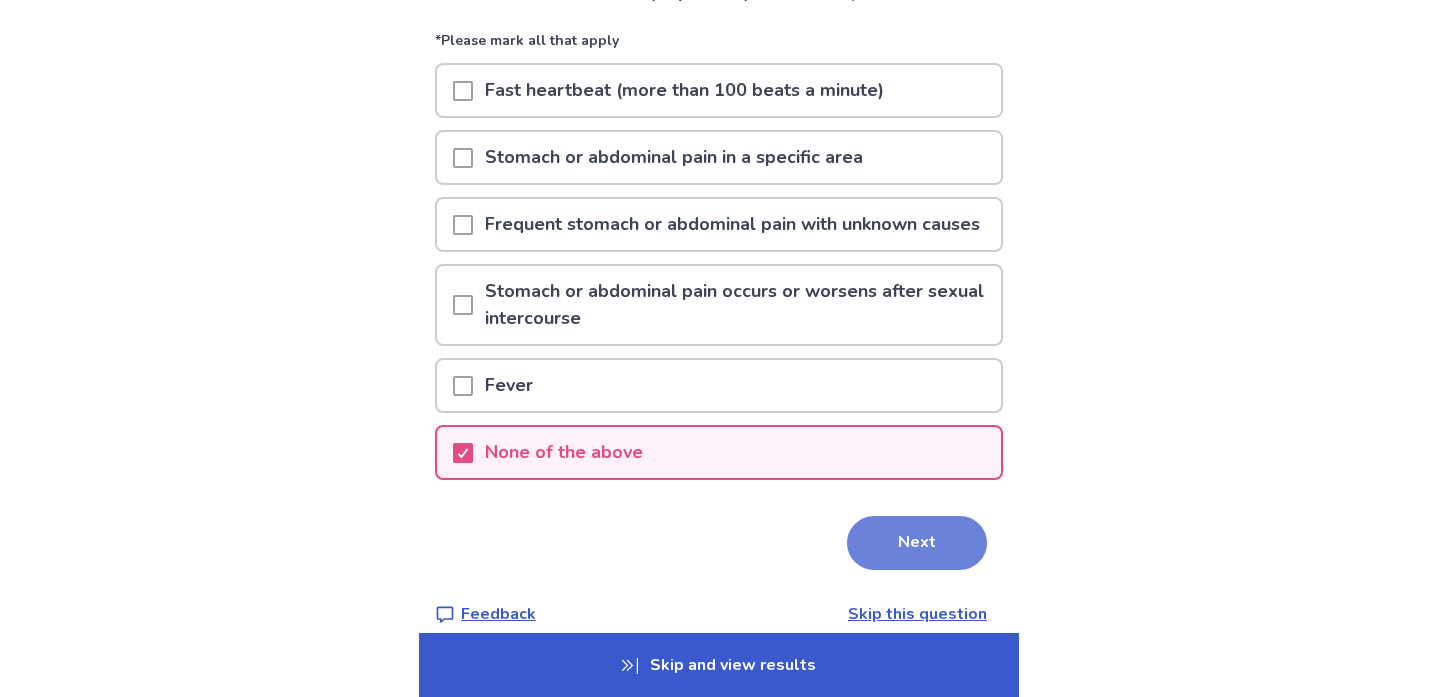 scroll, scrollTop: 177, scrollLeft: 0, axis: vertical 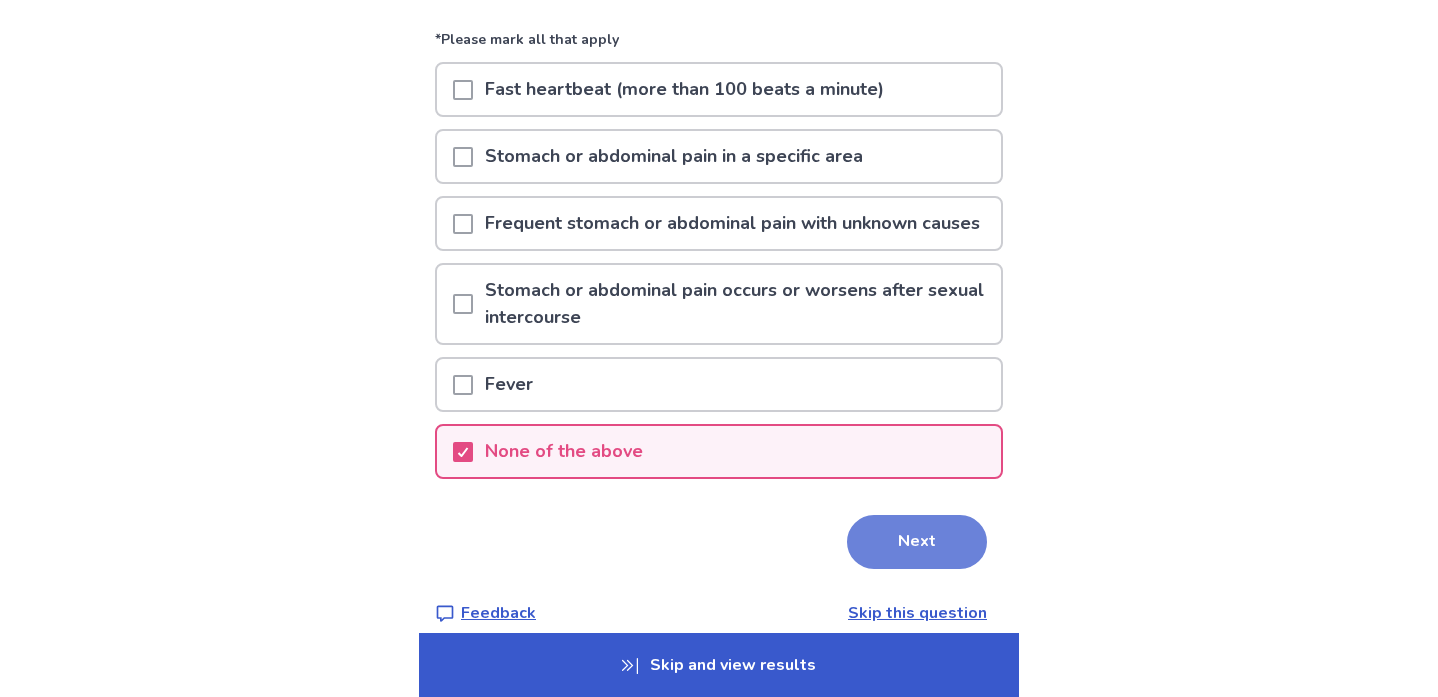click on "Next" at bounding box center [917, 542] 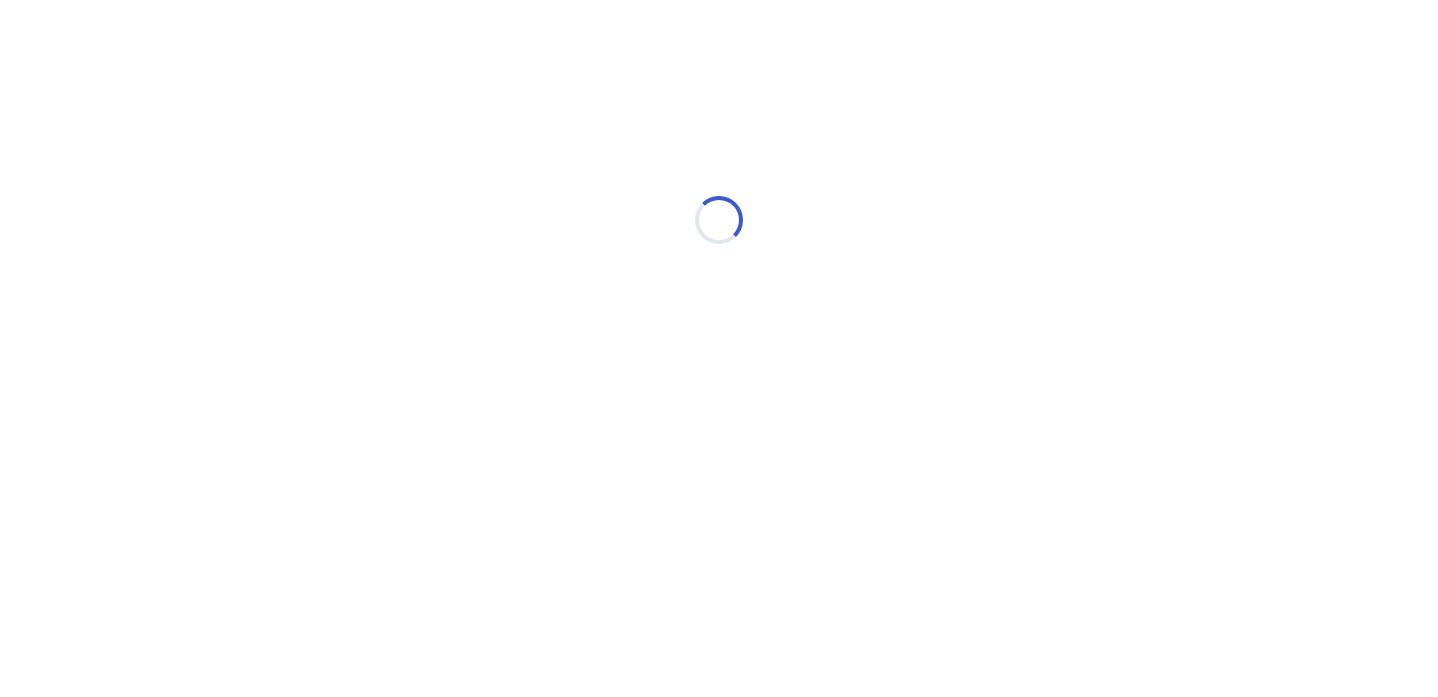 scroll, scrollTop: 0, scrollLeft: 0, axis: both 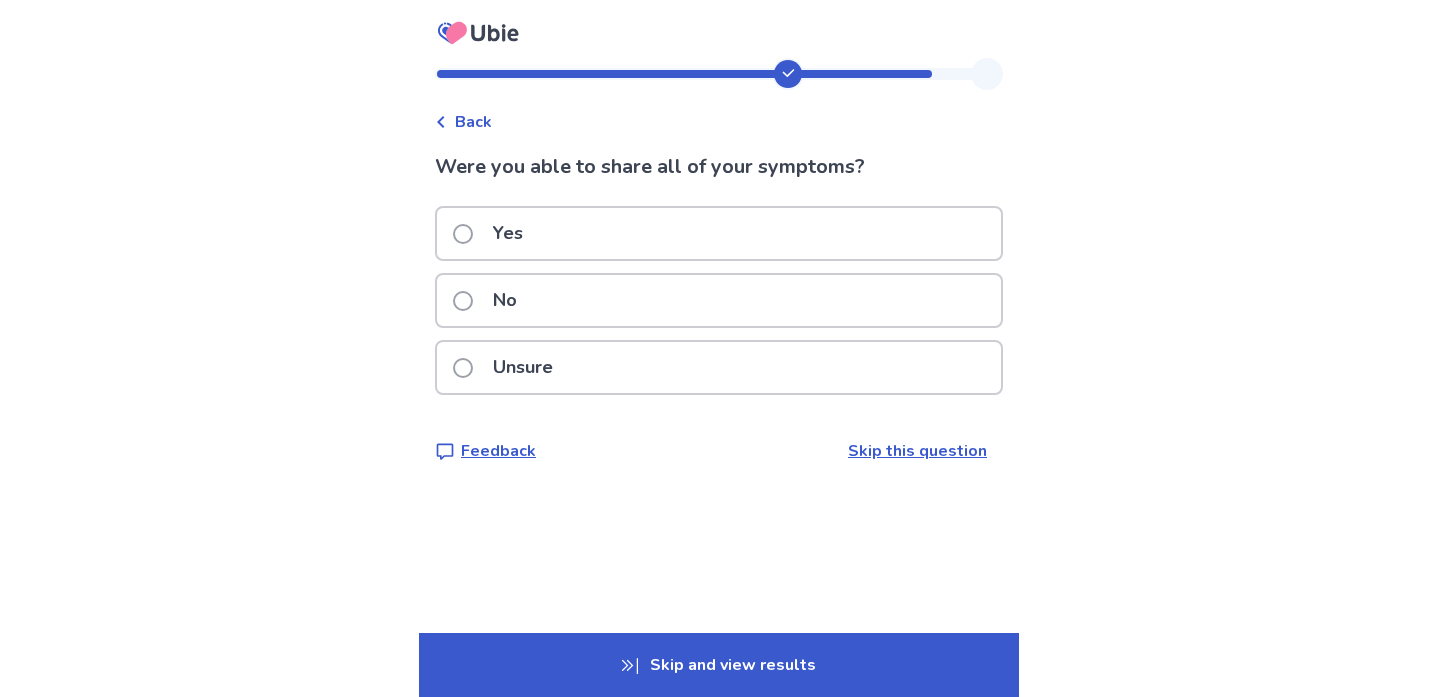 click on "Yes" at bounding box center (719, 233) 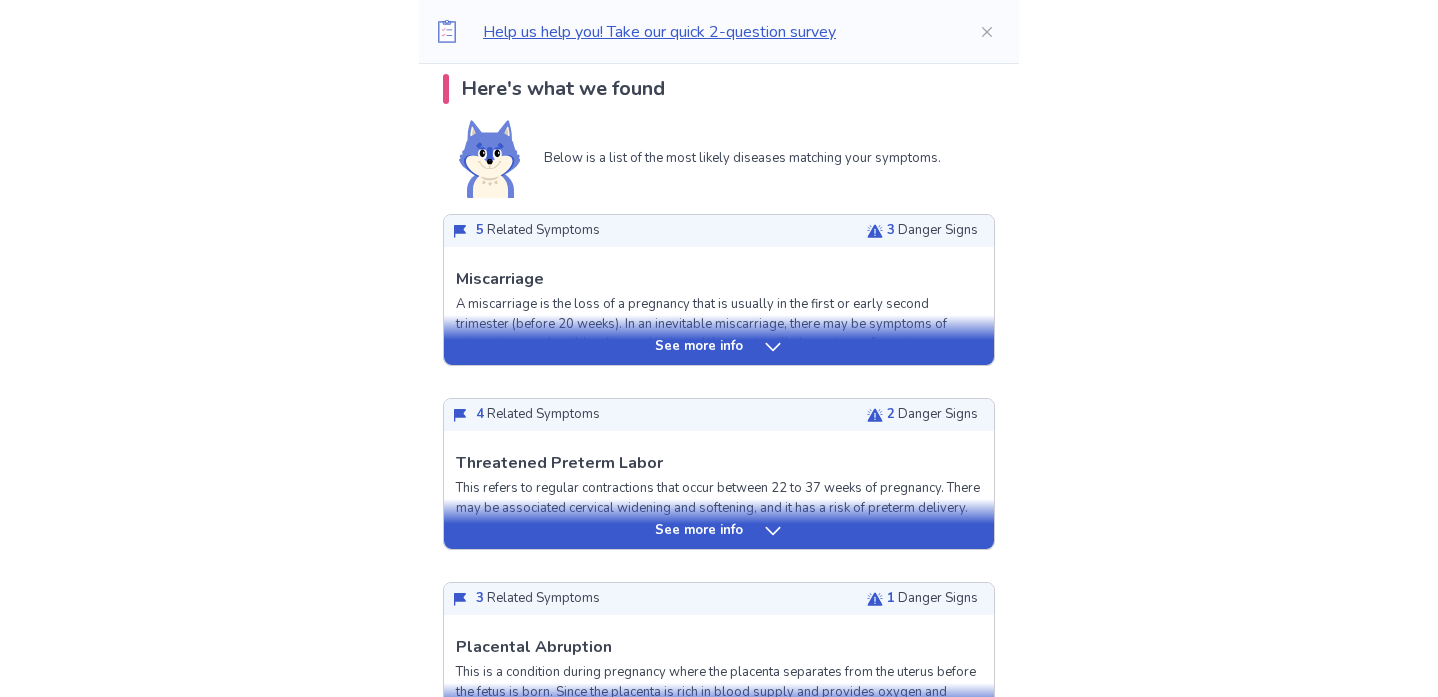 scroll, scrollTop: 425, scrollLeft: 0, axis: vertical 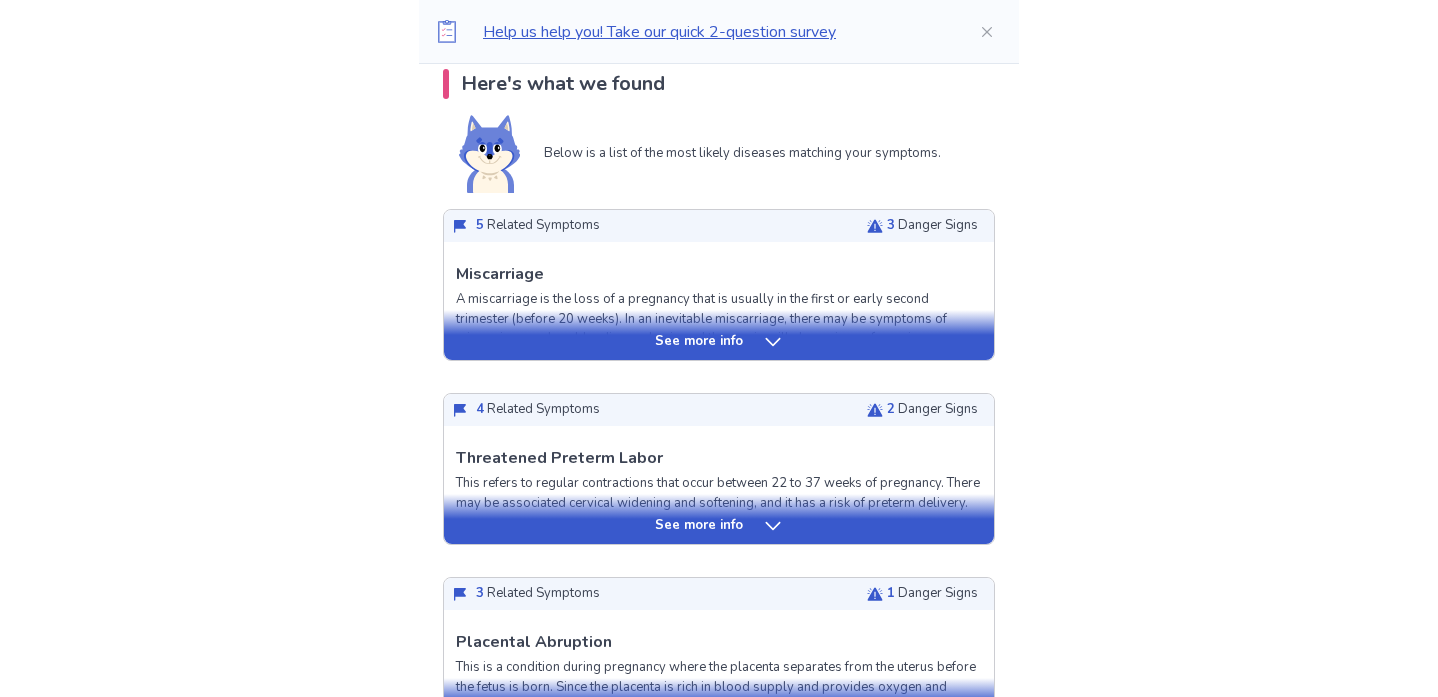 click on "See more info" at bounding box center (699, 342) 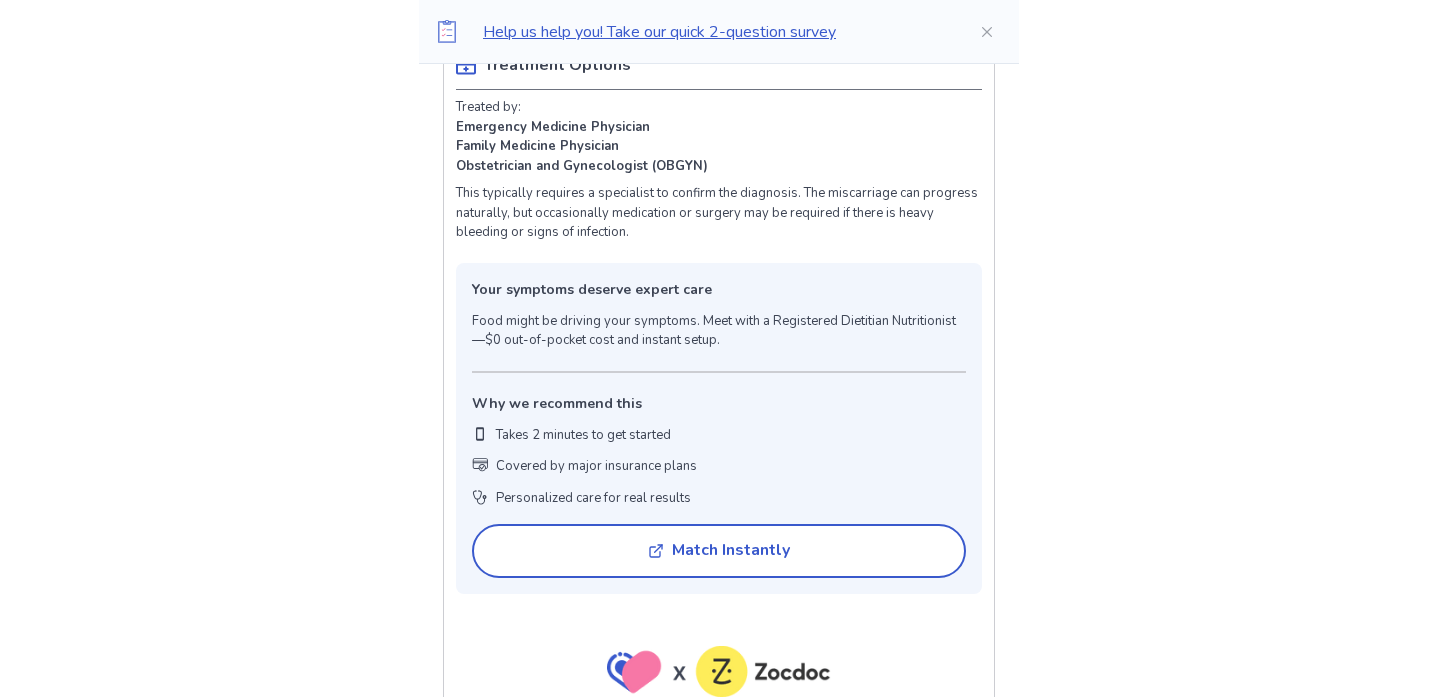 scroll, scrollTop: 1399, scrollLeft: 0, axis: vertical 